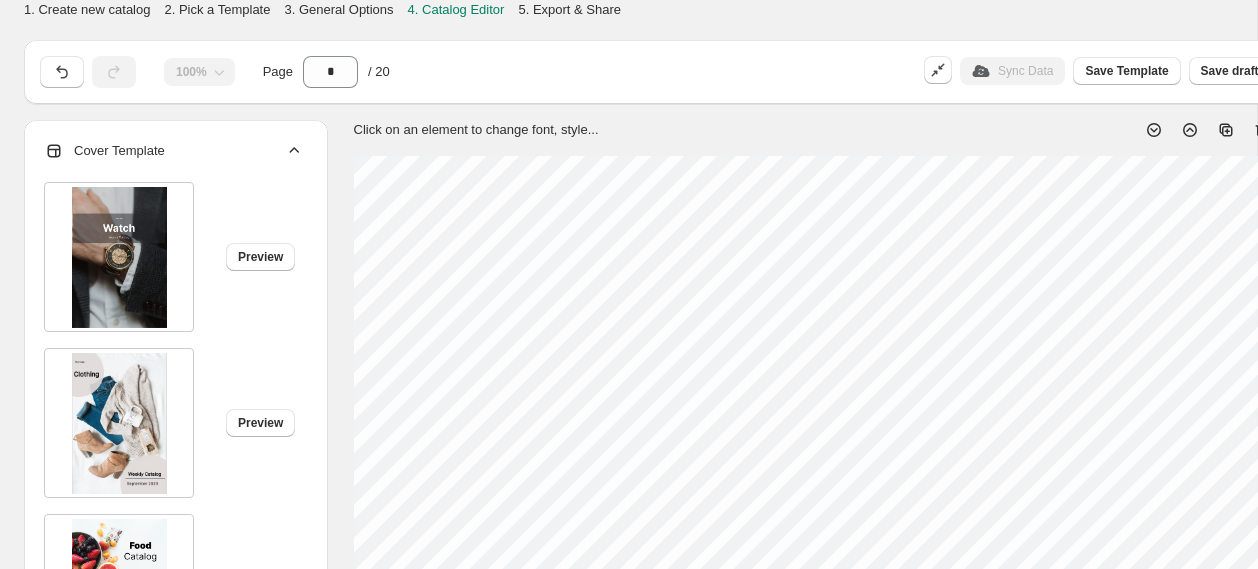 scroll, scrollTop: 638, scrollLeft: 17, axis: both 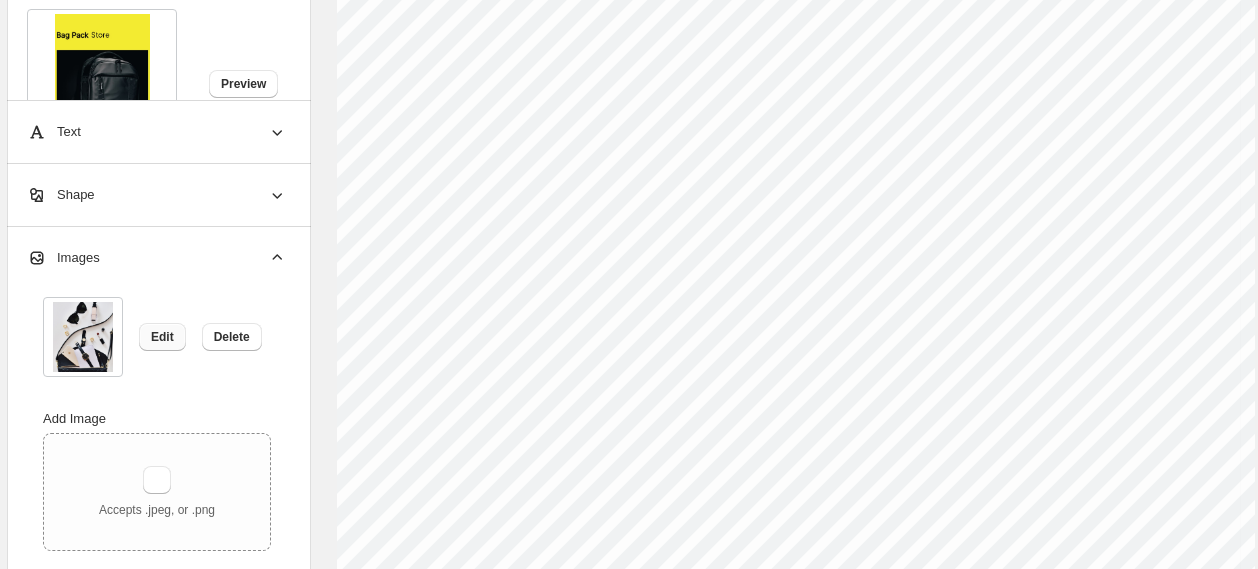 click on "Edit" at bounding box center [162, 337] 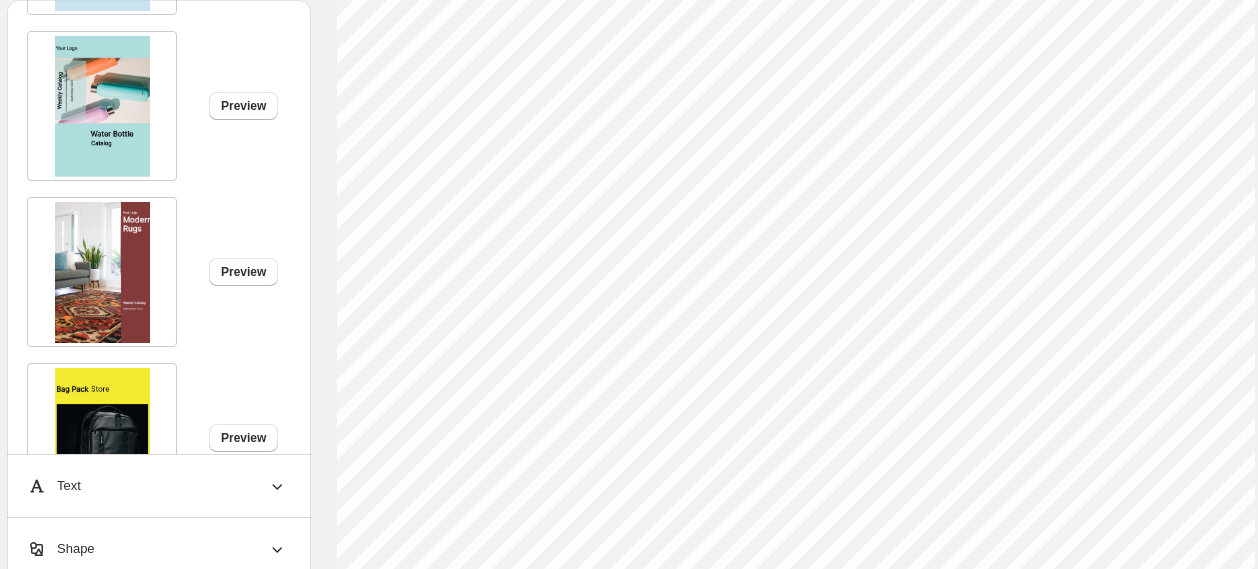 scroll, scrollTop: 216, scrollLeft: 17, axis: both 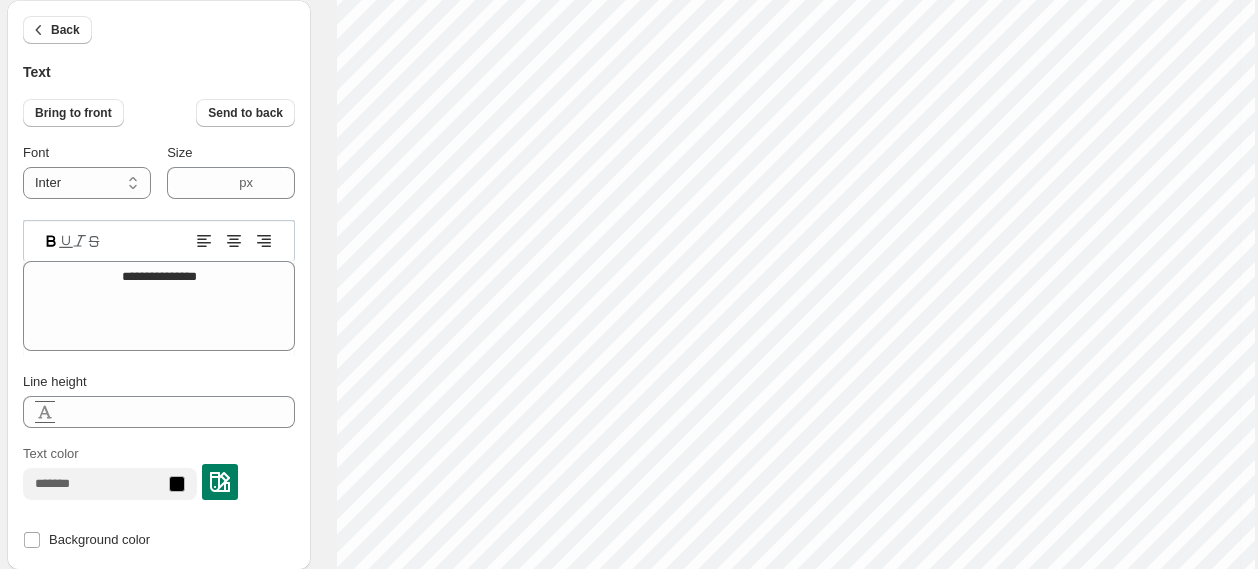 type on "**" 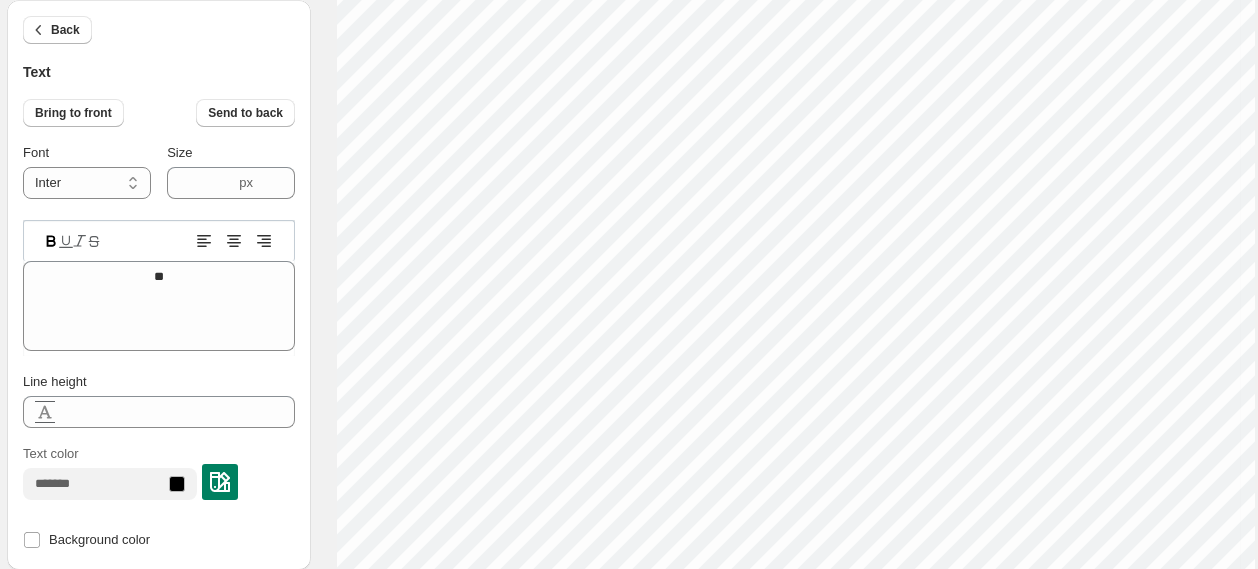 scroll, scrollTop: 0, scrollLeft: 0, axis: both 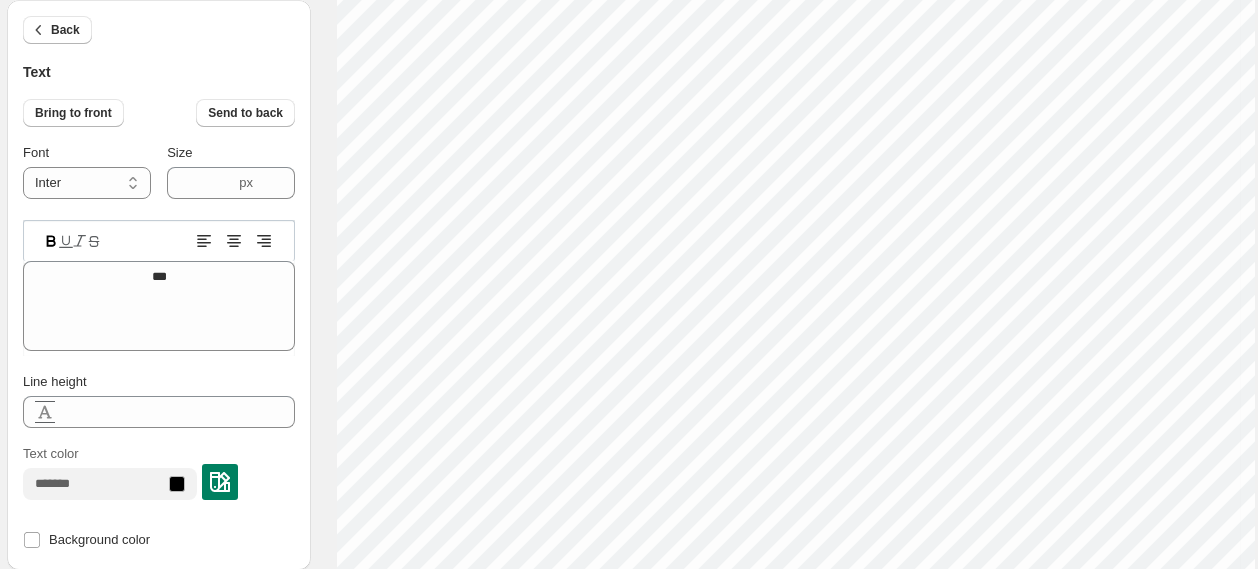 type on "****" 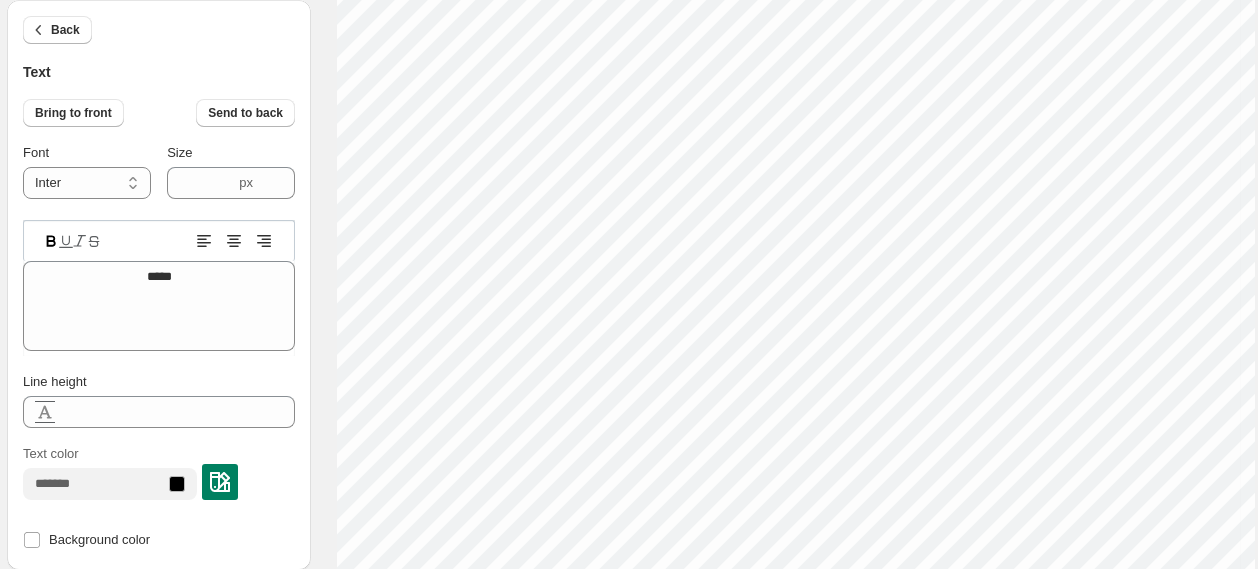 type on "******" 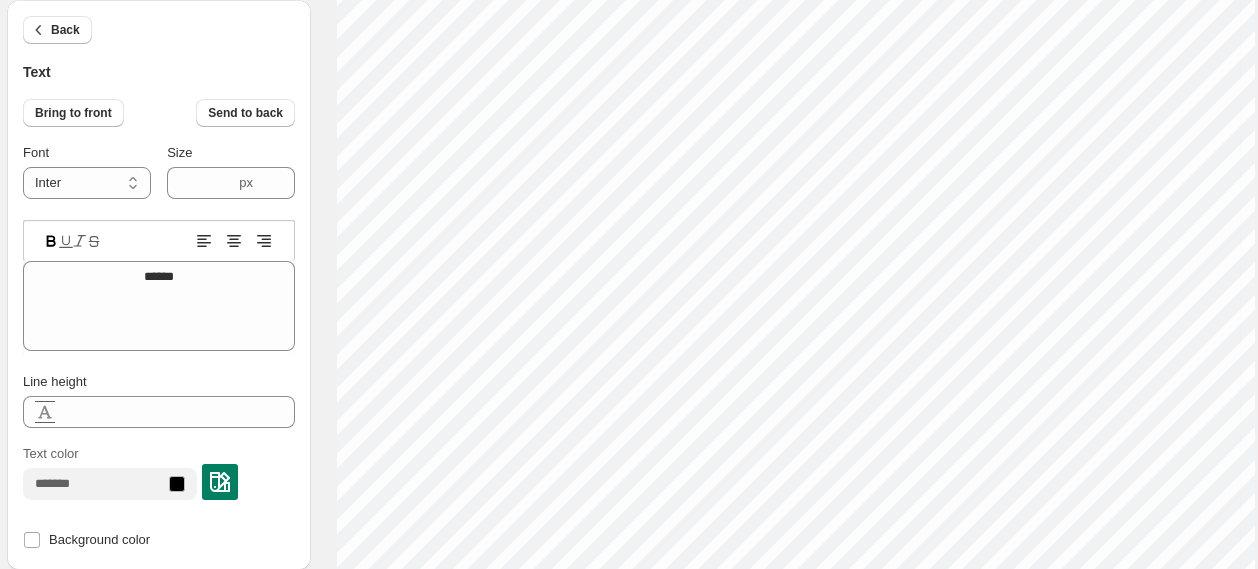 scroll, scrollTop: 0, scrollLeft: 1, axis: horizontal 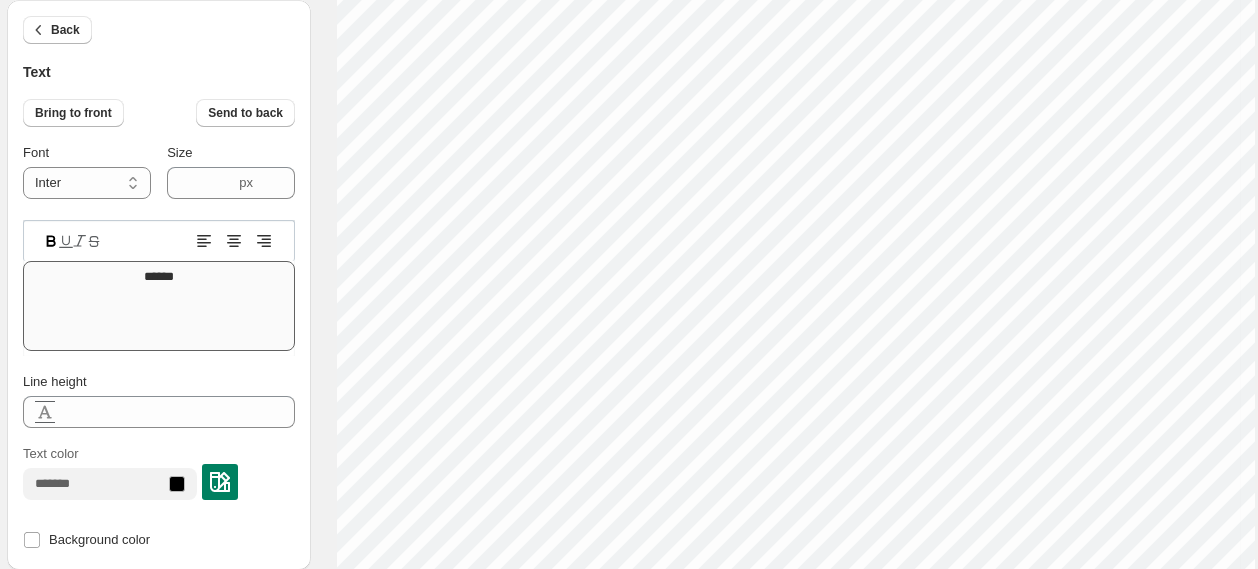type on "******" 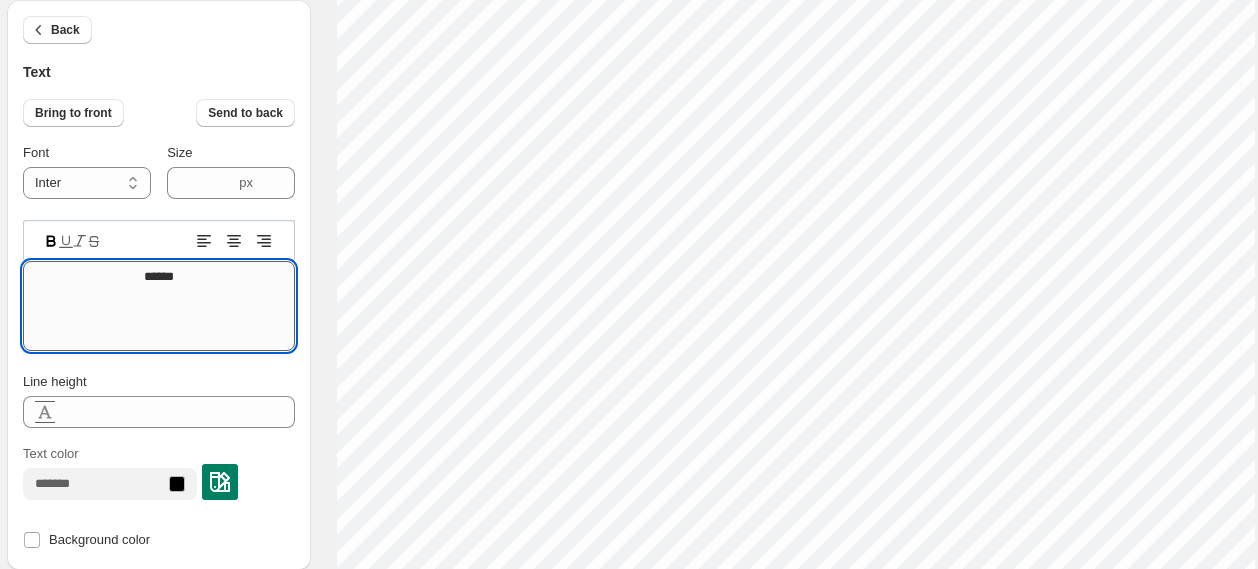 drag, startPoint x: 219, startPoint y: 271, endPoint x: 102, endPoint y: 271, distance: 117 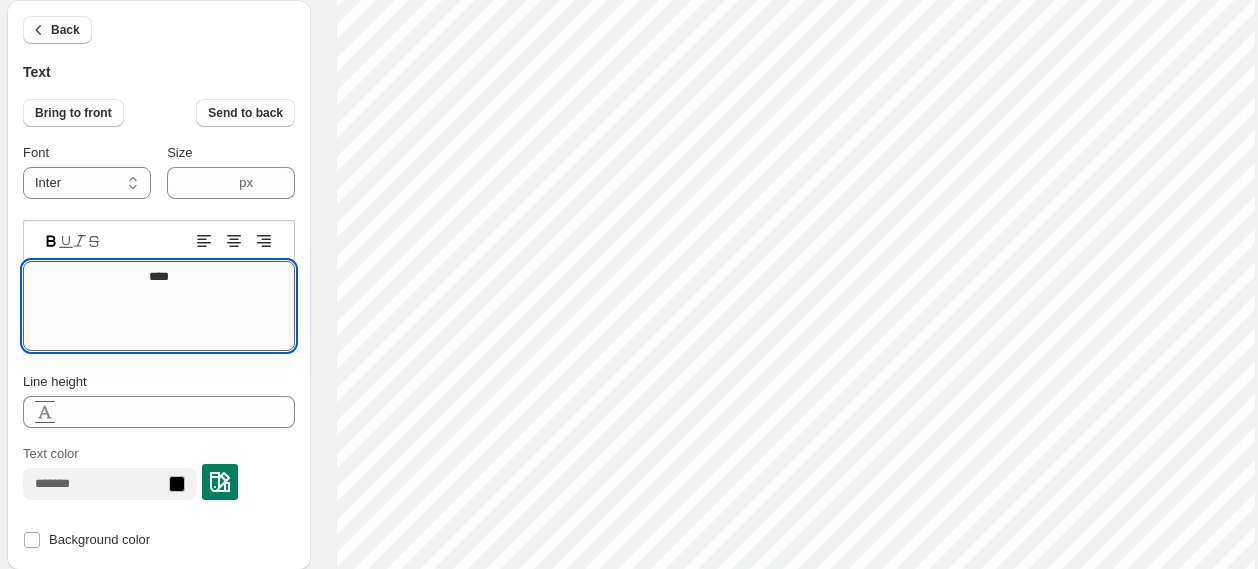 type on "*****" 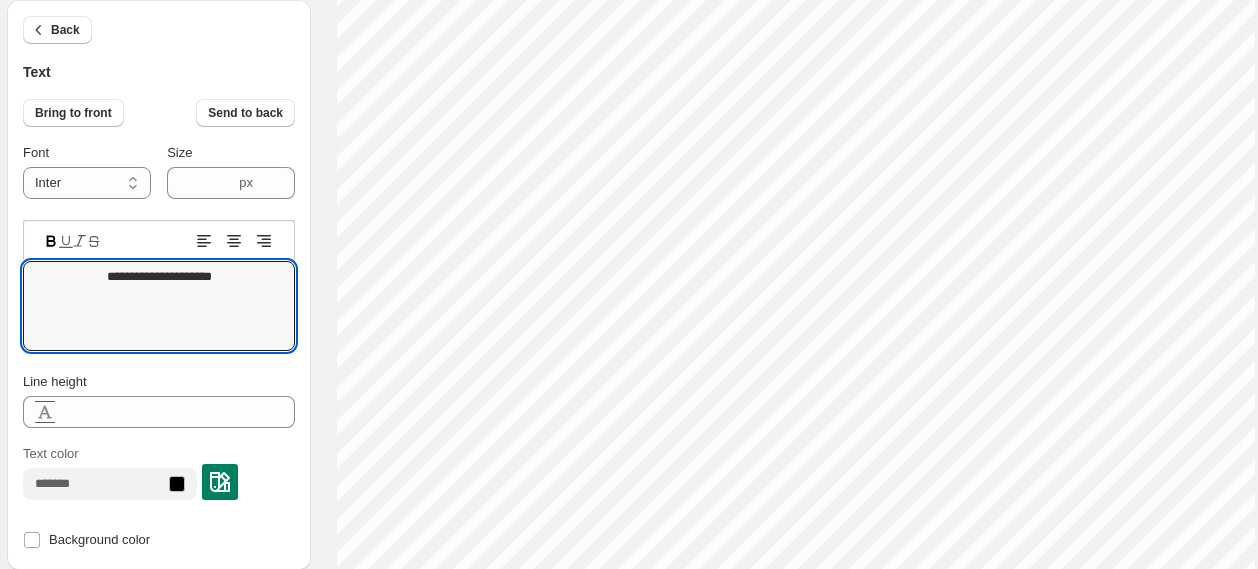scroll, scrollTop: 216, scrollLeft: 17, axis: both 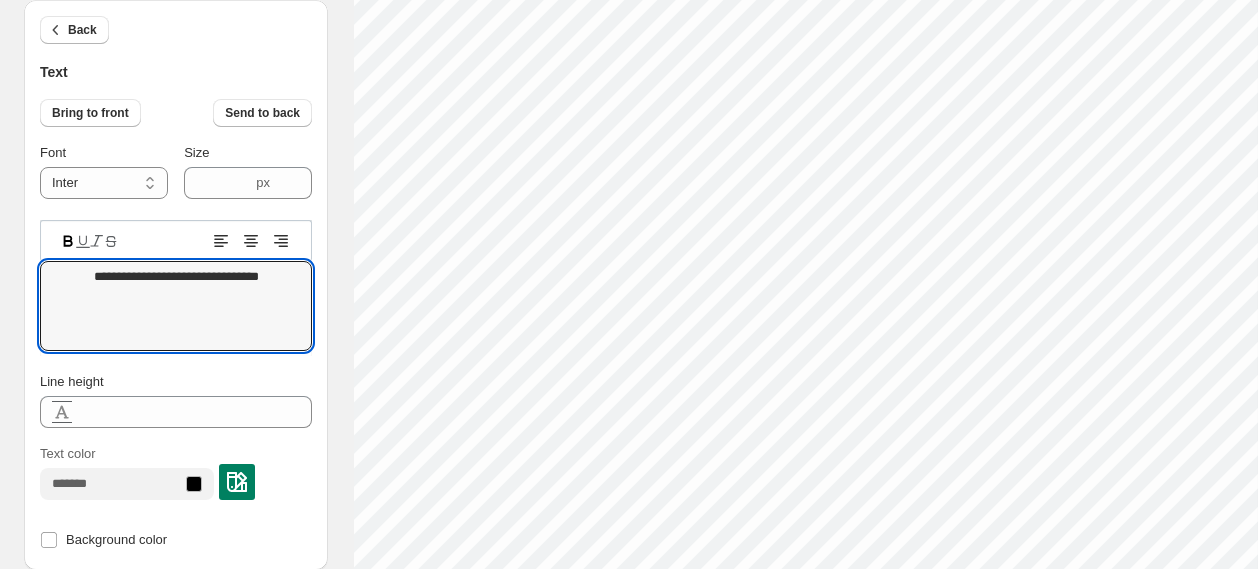 drag, startPoint x: 273, startPoint y: 278, endPoint x: -33, endPoint y: 274, distance: 306.02615 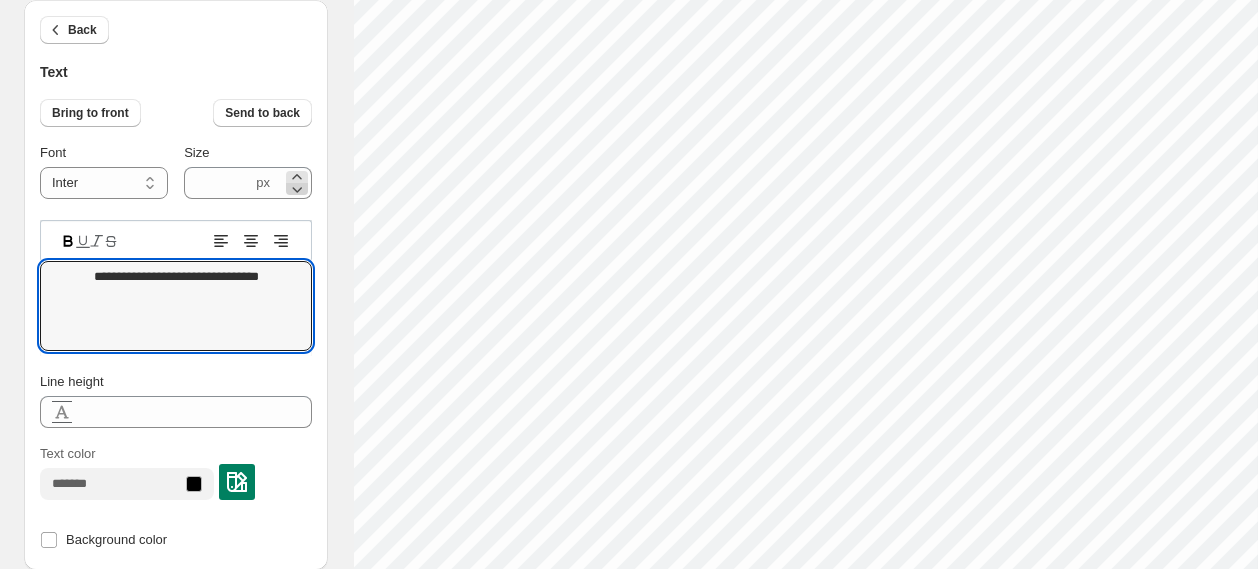 type on "**********" 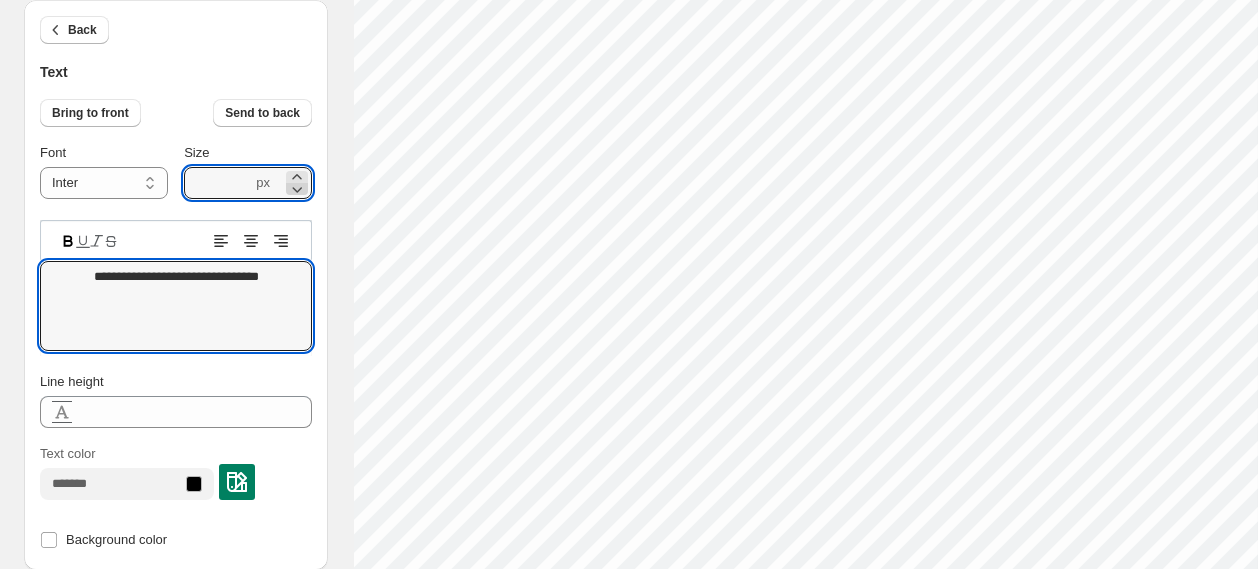 click 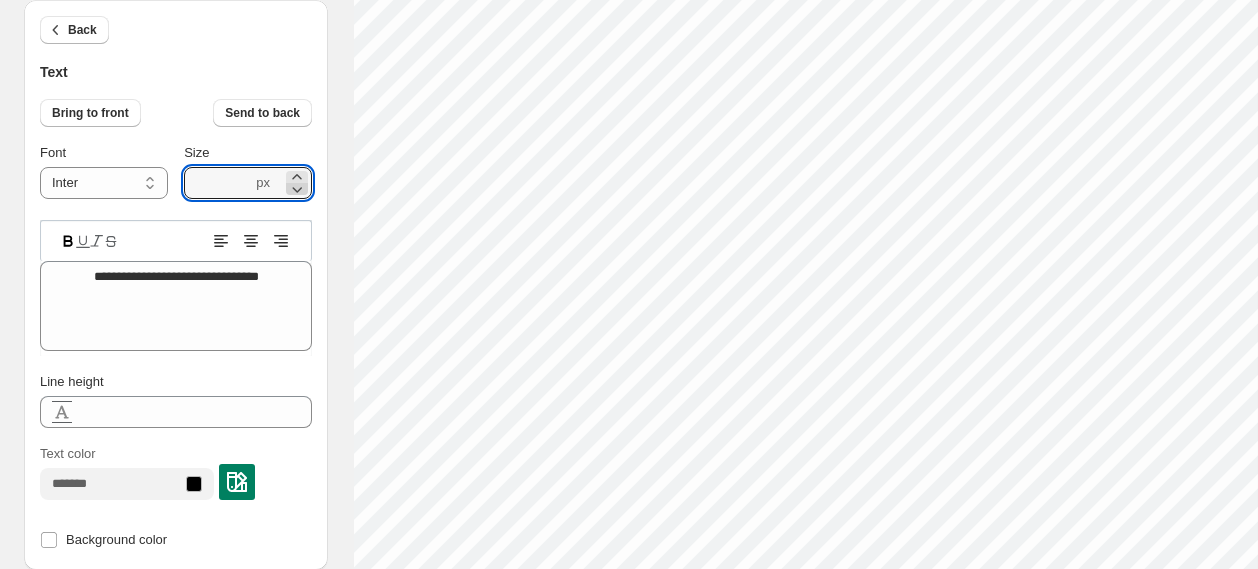 click 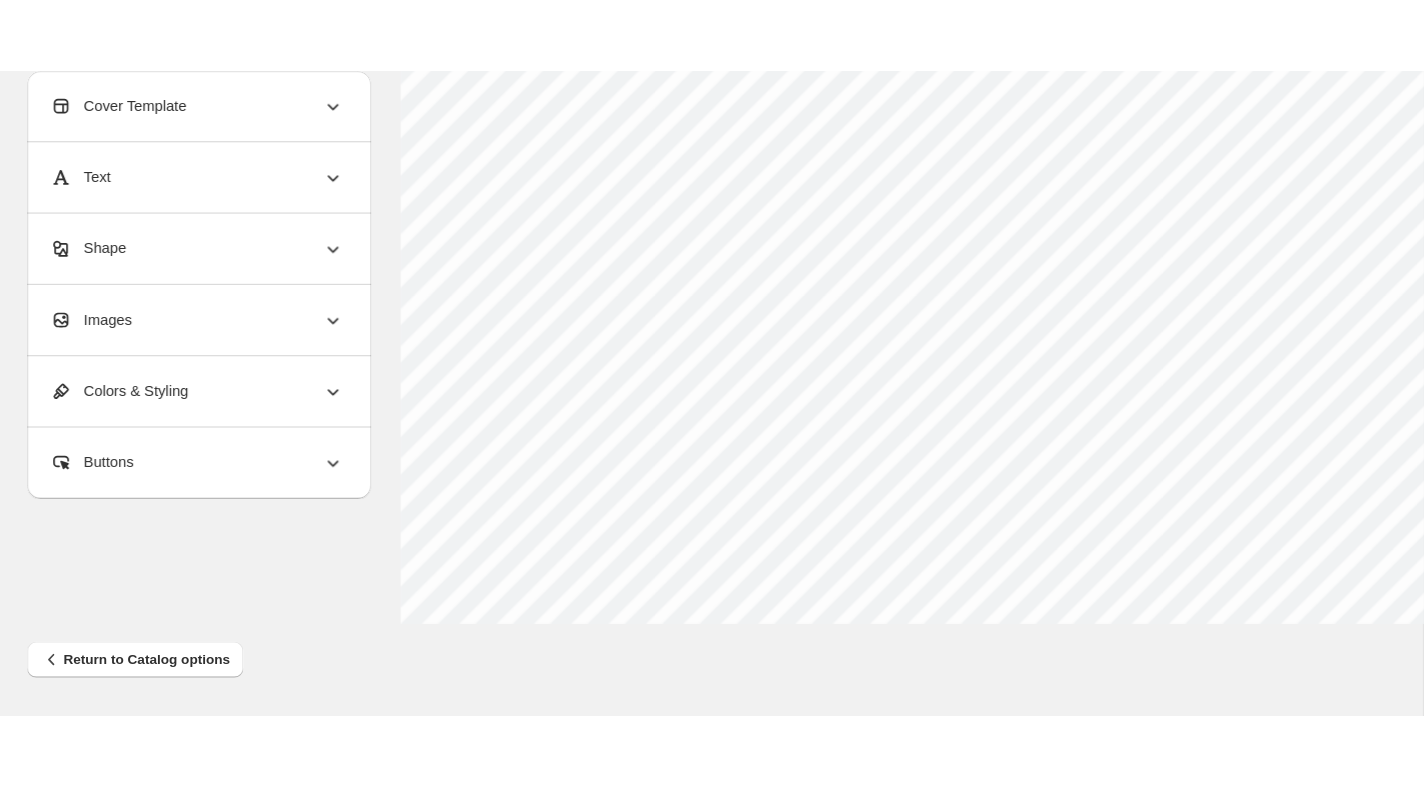 scroll, scrollTop: 0, scrollLeft: 0, axis: both 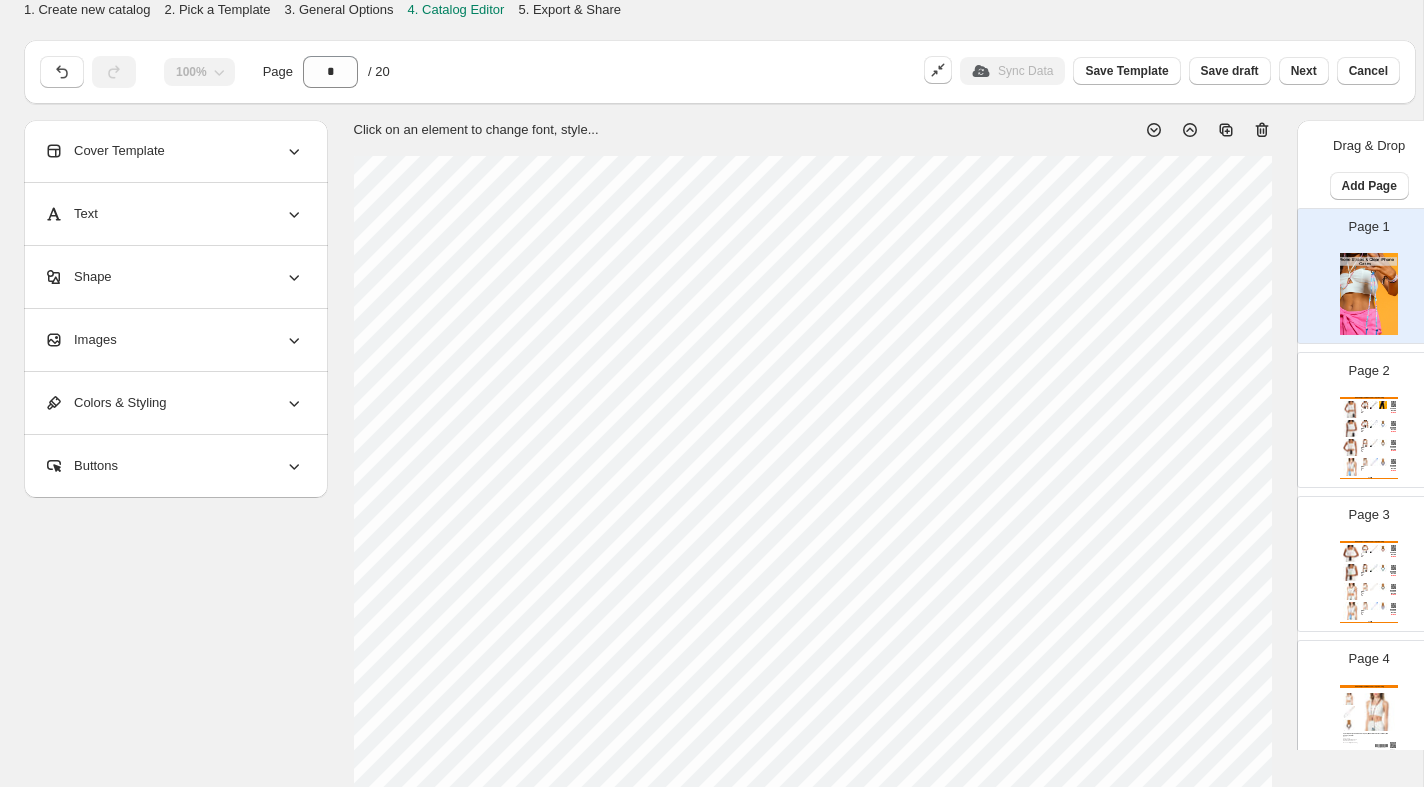 click on "EASY Adjustable Phone Straps Catalog
Specially designed to make everyday life easier and more colorful anytime and... Black Adjustable 95-120 cm SKU:  HPNTEKK05 Barcode №:  [BARCODE] € 41.00 € 16.40
Specially designed to make everyday life easier and more colorful anytime and... Blue Adjustable 95-120 cm SKU:  HPNTEKK43 Barcode №:  [BARCODE] € 41.00 € 16.40
Specially designed to make everyday life easier and more colorful anytime and... Orange Adjustable 95-120 cm SKU:  HPNTEKK03 Barcode №:  [BARCODE] € 41.00 € 16.40
Specially designed to make everyday life easier and more colorful anytime and... Navy Adjustable 95-120 cm SKU:  HPNTEKK12 Barcode №:   € 41.00 € 16.40 NEW COLLECTIONS Catalog | Page undefined" at bounding box center [1369, 438] 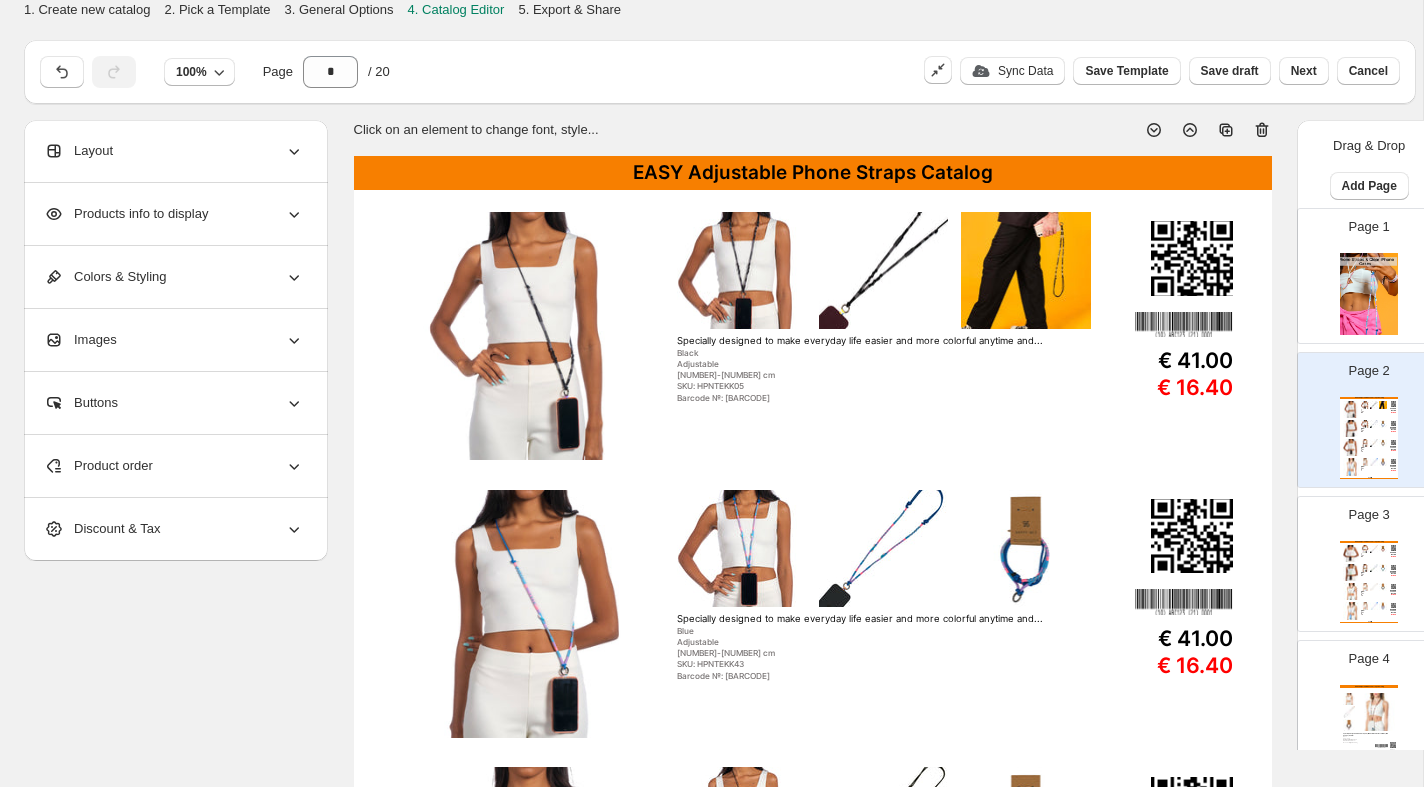 click on "Page 2 EASY Adjustable Phone Straps Catalog
Specially designed to make everyday life easier and more colorful anytime and... Black Adjustable 95-120 cm SKU:  HPNTEKK05 Barcode №:  [BARCODE] € 41.00 € 16.40
Specially designed to make everyday life easier and more colorful anytime and... Blue Adjustable 95-120 cm SKU:  HPNTEKK43 Barcode №:  [BARCODE] € 41.00 € 16.40
Specially designed to make everyday life easier and more colorful anytime and... Orange Adjustable 95-120 cm SKU:  HPNTEKK03 Barcode №:  [BARCODE] € 41.00 € 16.40
Specially designed to make everyday life easier and more colorful anytime and... Navy Adjustable 95-120 cm SKU:  HPNTEKK12 Barcode №:   € 41.00 € 16.40 NEW COLLECTIONS Catalog | Page undefined" at bounding box center (1361, 412) 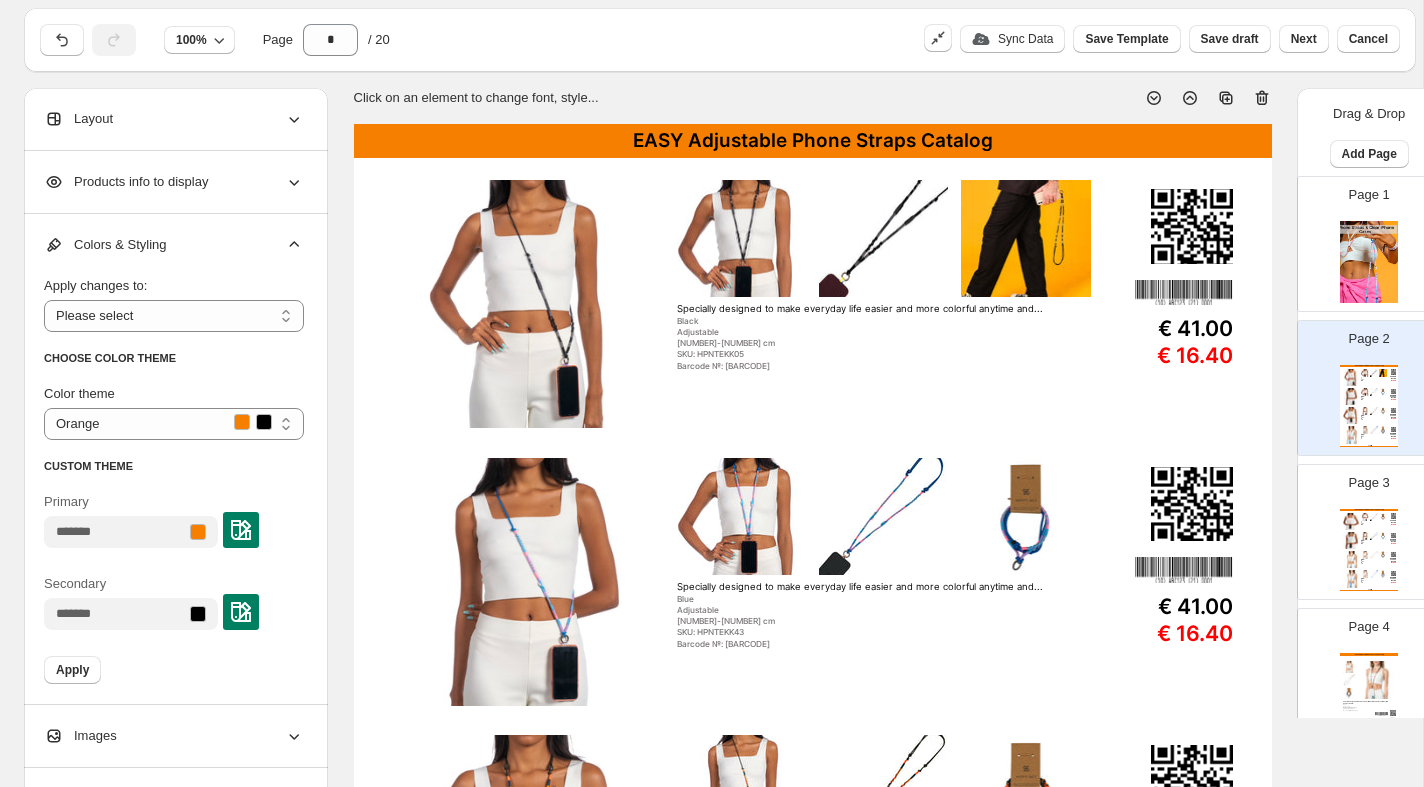 scroll, scrollTop: 0, scrollLeft: 0, axis: both 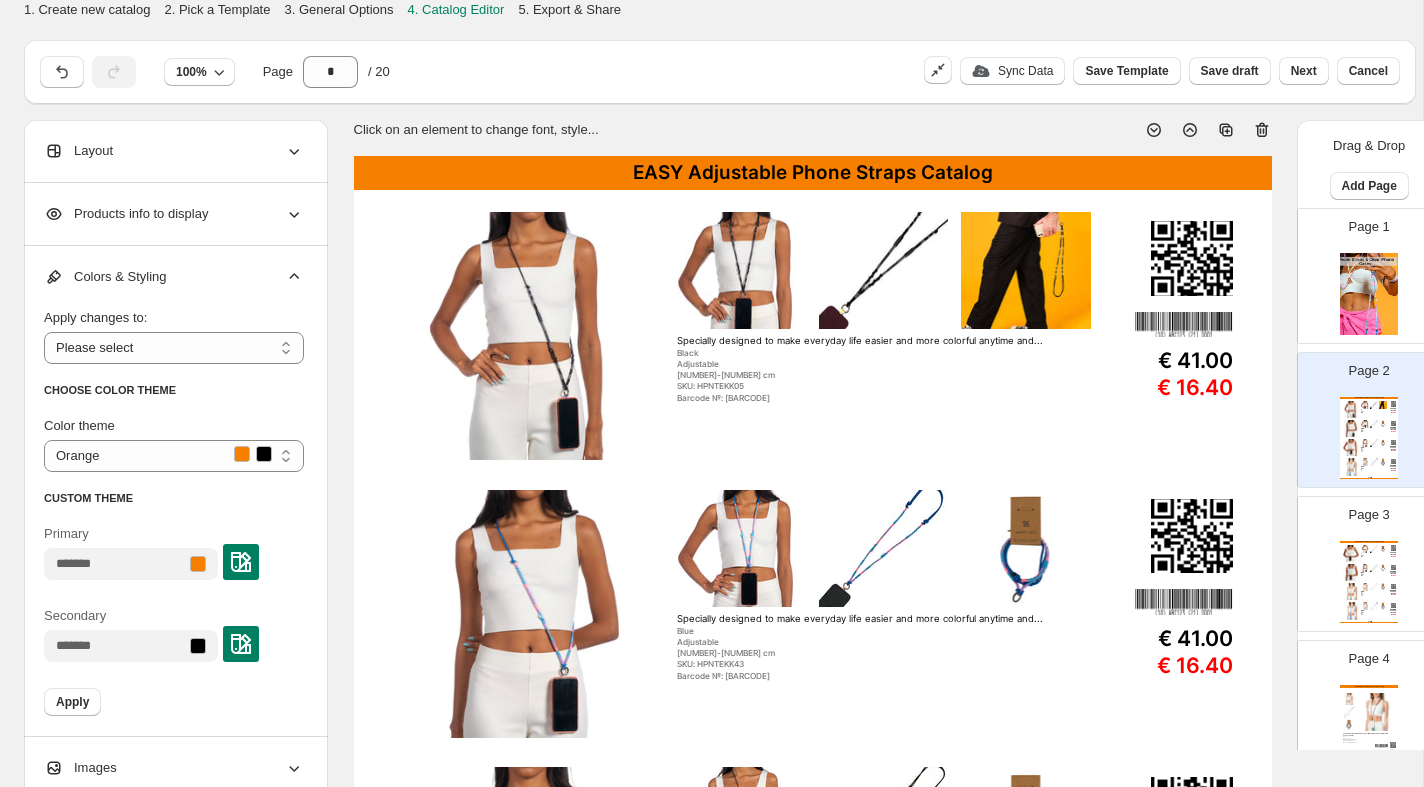 click on "EASY Adjustable Phone Straps Catalog
Specially designed to make everyday life easier and more colorful anytime and... Black Adjustable 95-120 cm SKU:  HPNTEKK05 Barcode №:  0667228345179 € 41.00 € 16.40
Specially designed to make everyday life easier and more colorful anytime and... Blue Adjustable 95-120 cm SKU:  HPNTEKK43 Barcode №:  0667228345216 € 41.00 € 16.40
Specially designed to make everyday life easier and more colorful anytime and... Orange Adjustable 95-120 cm SKU:  HPNTEKK03 Barcode №:  0667228345155 € 41.00 € 16.40
Specially designed to make everyday life easier and more colorful anytime and... Navy Adjustable 95-120 cm SKU:  HPNTEKK12 Barcode №:   € 41.00 € 16.40 NEW COLLECTIONS Catalog | Page 1" at bounding box center (813, 750) 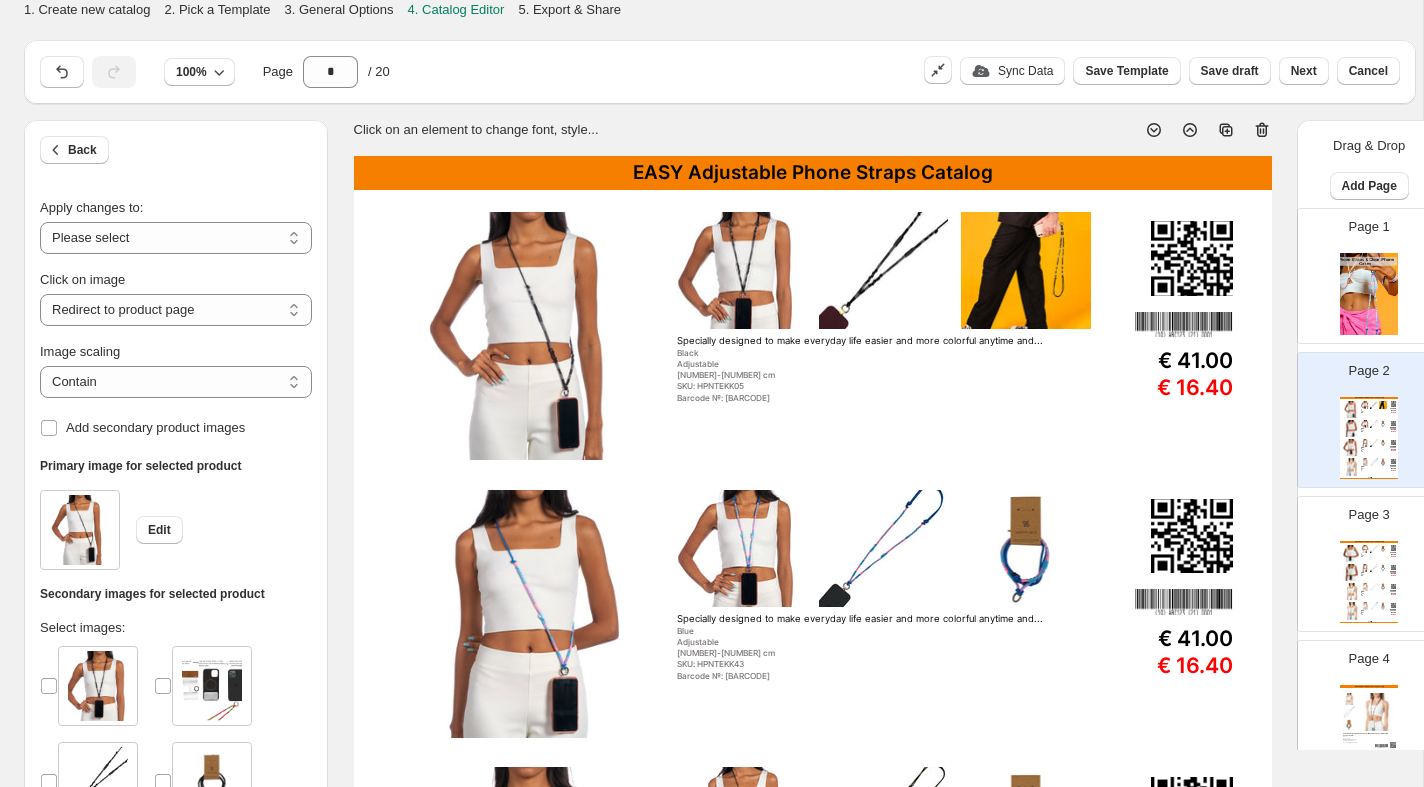 click at bounding box center [528, 614] 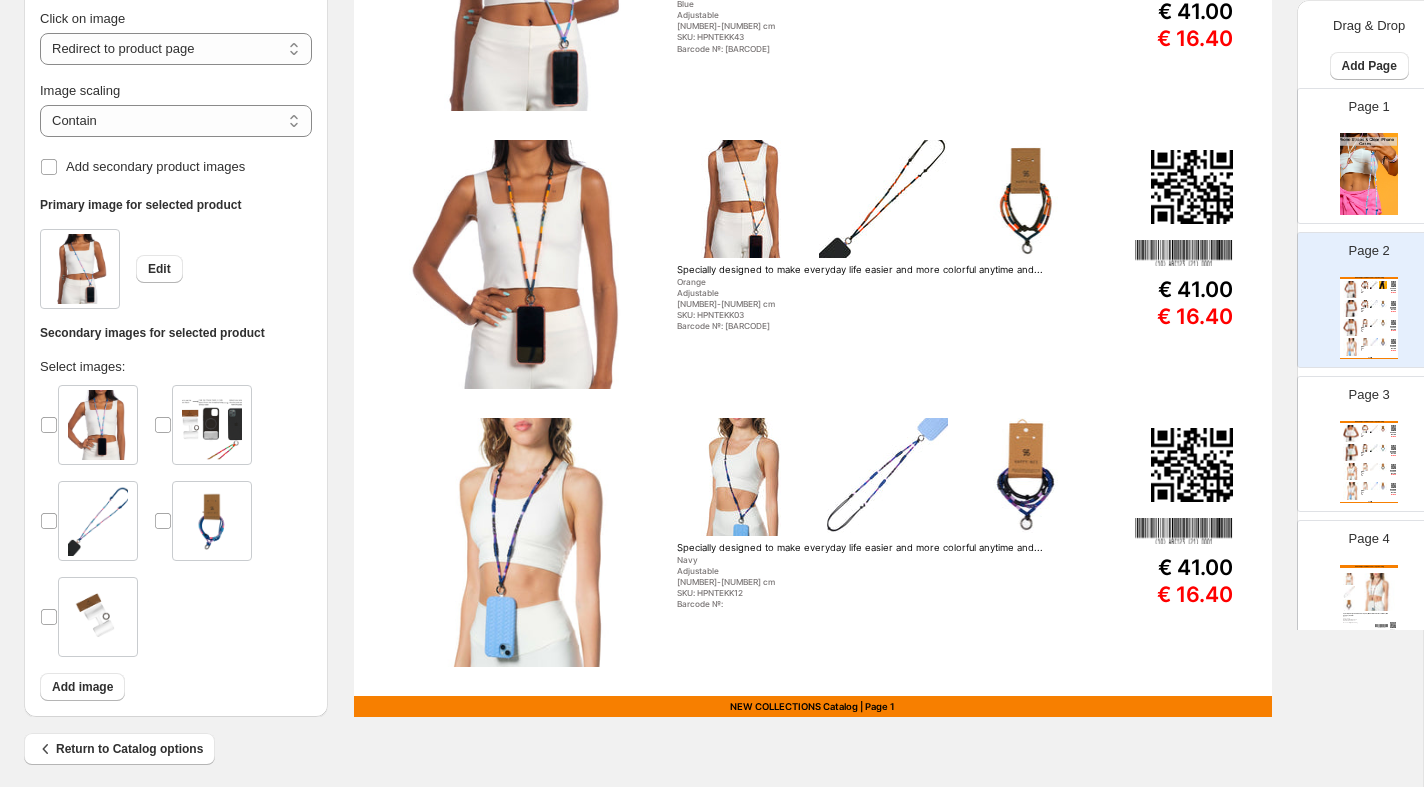 scroll, scrollTop: 638, scrollLeft: 0, axis: vertical 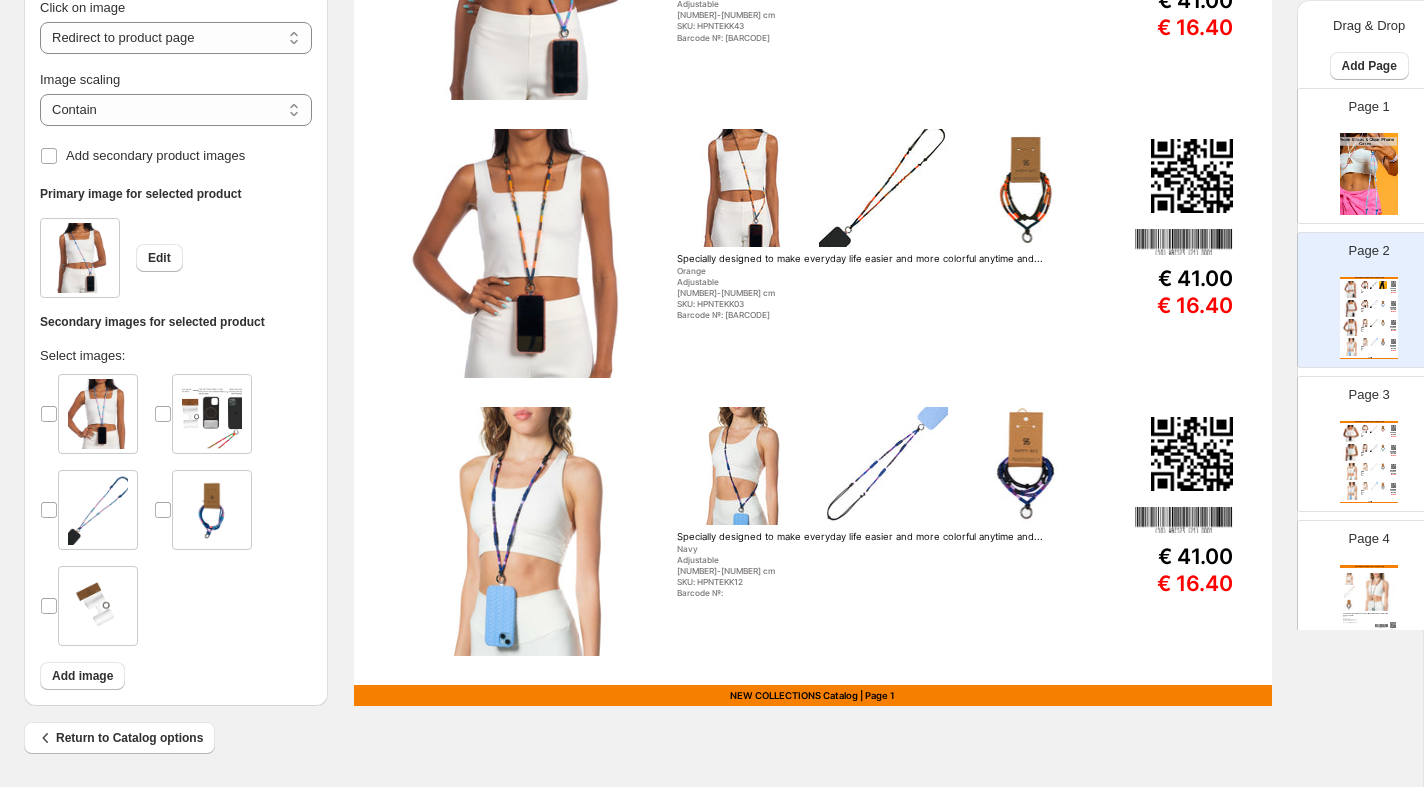 click on "EASY Adjustable Phone Straps Catalog
Specially designed to make everyday life easier and more colorful anytime and... Black Adjustable 95-120 cm SKU:  HPNTEKK05 Barcode №:  0667228345179 € 41.00 € 16.40
Specially designed to make everyday life easier and more colorful anytime and... Blue Adjustable 95-120 cm SKU:  HPNTEKK43 Barcode №:  0667228345216 € 41.00 € 16.40
Specially designed to make everyday life easier and more colorful anytime and... Orange Adjustable 95-120 cm SKU:  HPNTEKK03 Barcode №:  0667228345155 € 41.00 € 16.40
Specially designed to make everyday life easier and more colorful anytime and... Navy Adjustable 95-120 cm SKU:  HPNTEKK12 Barcode №:   € 41.00 € 16.40 NEW COLLECTIONS Catalog | Page 1" at bounding box center (813, 112) 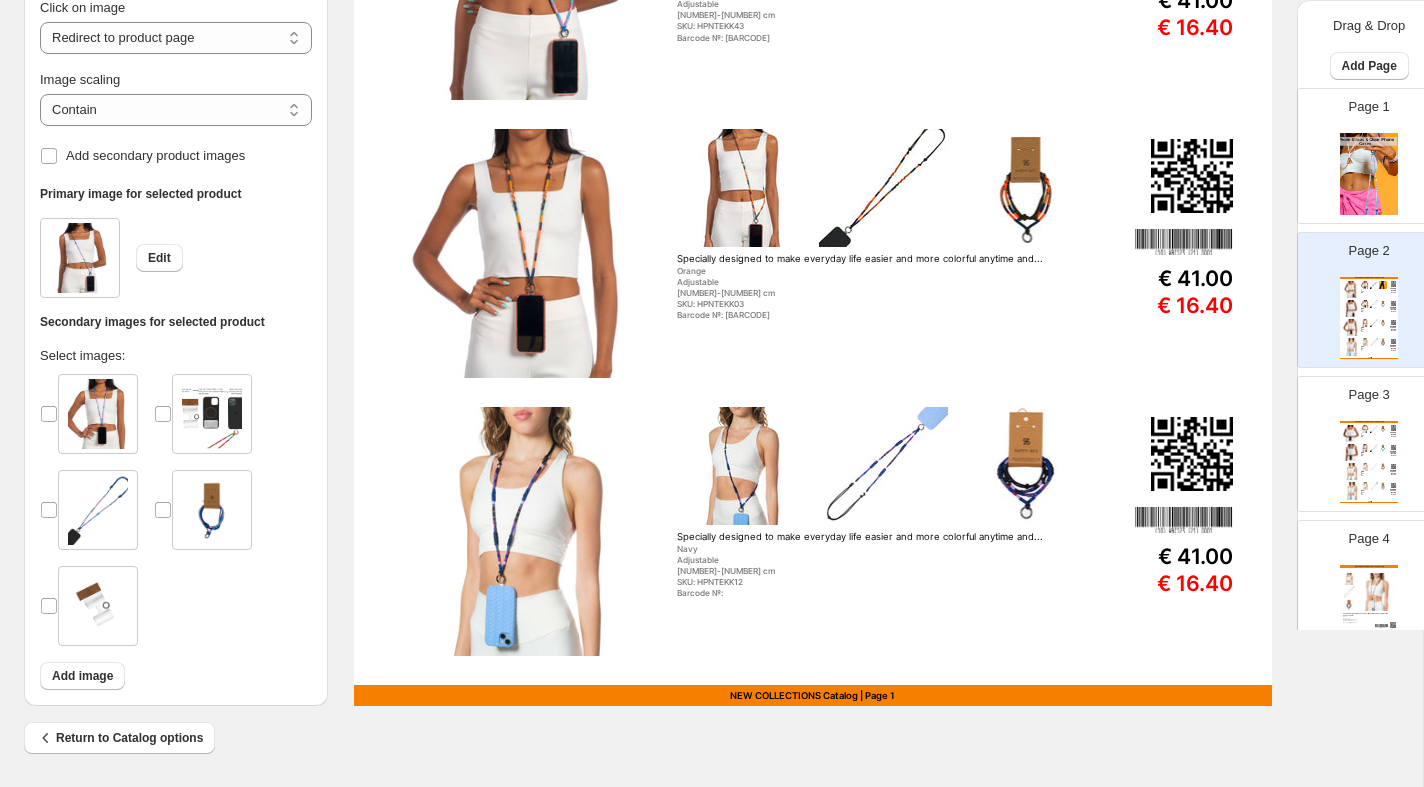 click on "Page 2 EASY Adjustable Phone Straps Catalog
Specially designed to make everyday life easier and more colorful anytime and... Black Adjustable 95-120 cm SKU:  HPNTEKK05 Barcode №:  0667228345179 € 41.00 € 16.40
Specially designed to make everyday life easier and more colorful anytime and... Blue Adjustable 95-120 cm SKU:  HPNTEKK43 Barcode №:  0667228345216 € 41.00 € 16.40
Specially designed to make everyday life easier and more colorful anytime and... Orange Adjustable 95-120 cm SKU:  HPNTEKK03 Barcode №:  0667228345155 € 41.00 € 16.40
Specially designed to make everyday life easier and more colorful anytime and... Navy Adjustable 95-120 cm SKU:  HPNTEKK12 Barcode №:   € 41.00 € 16.40 NEW COLLECTIONS Catalog | Page undefined" at bounding box center (1361, 292) 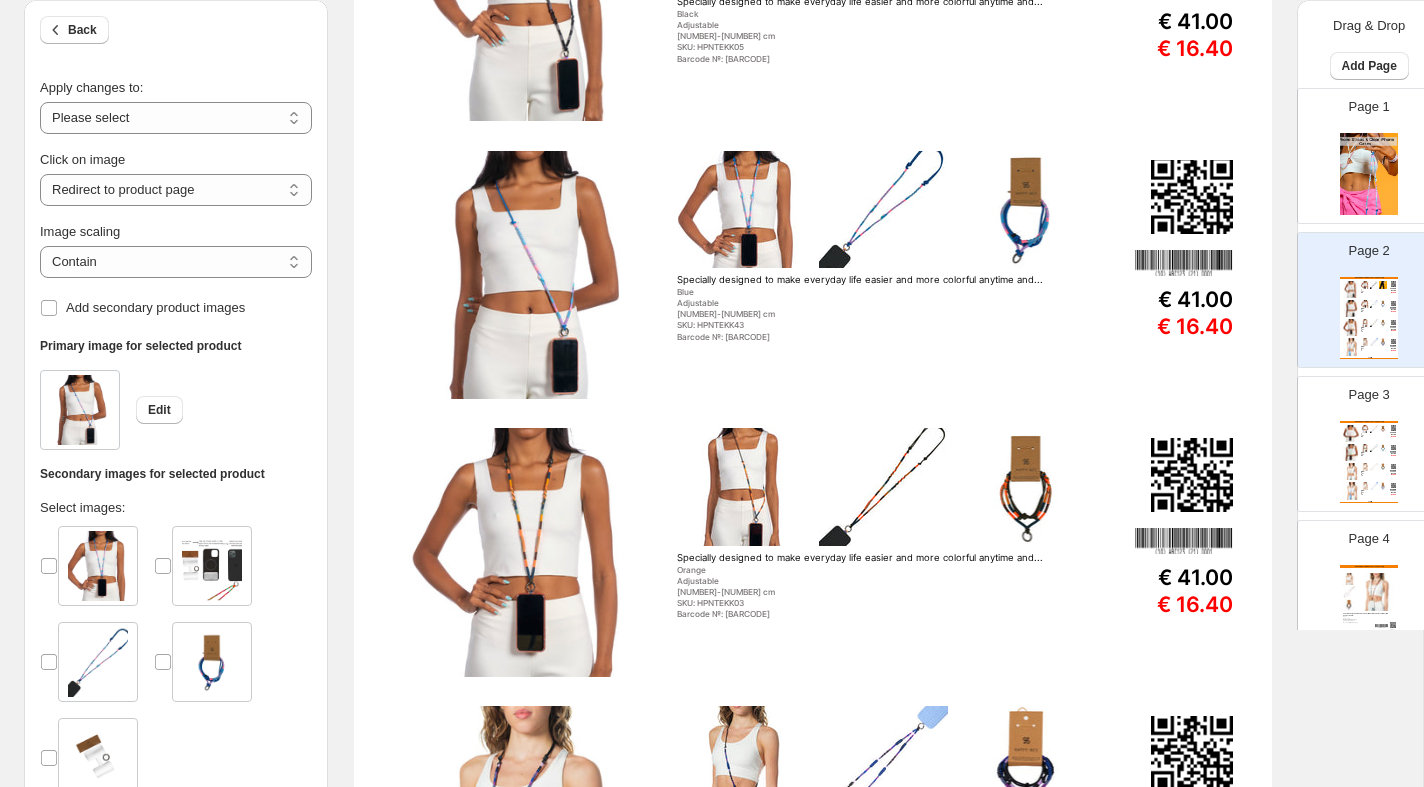 scroll, scrollTop: 0, scrollLeft: 0, axis: both 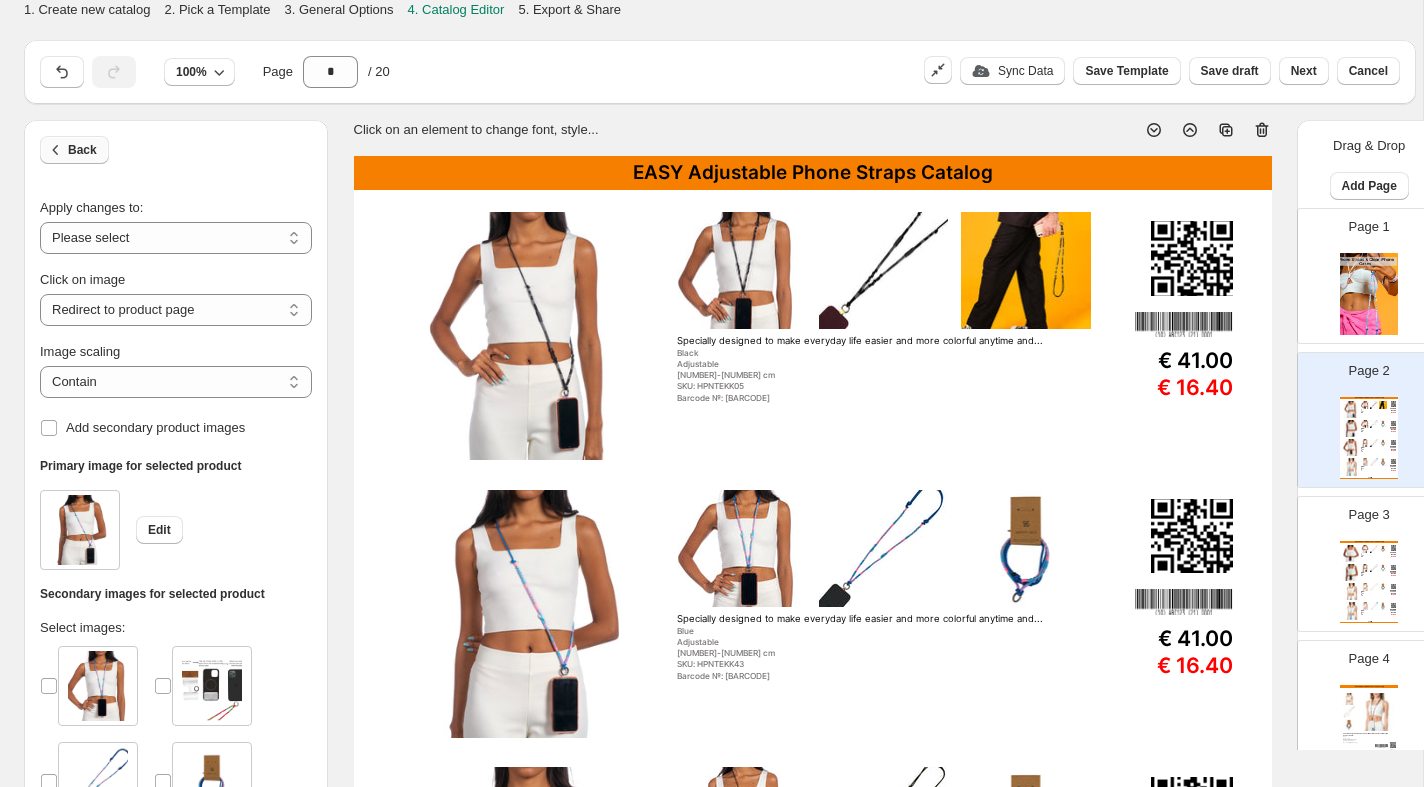 click on "Back" at bounding box center (74, 150) 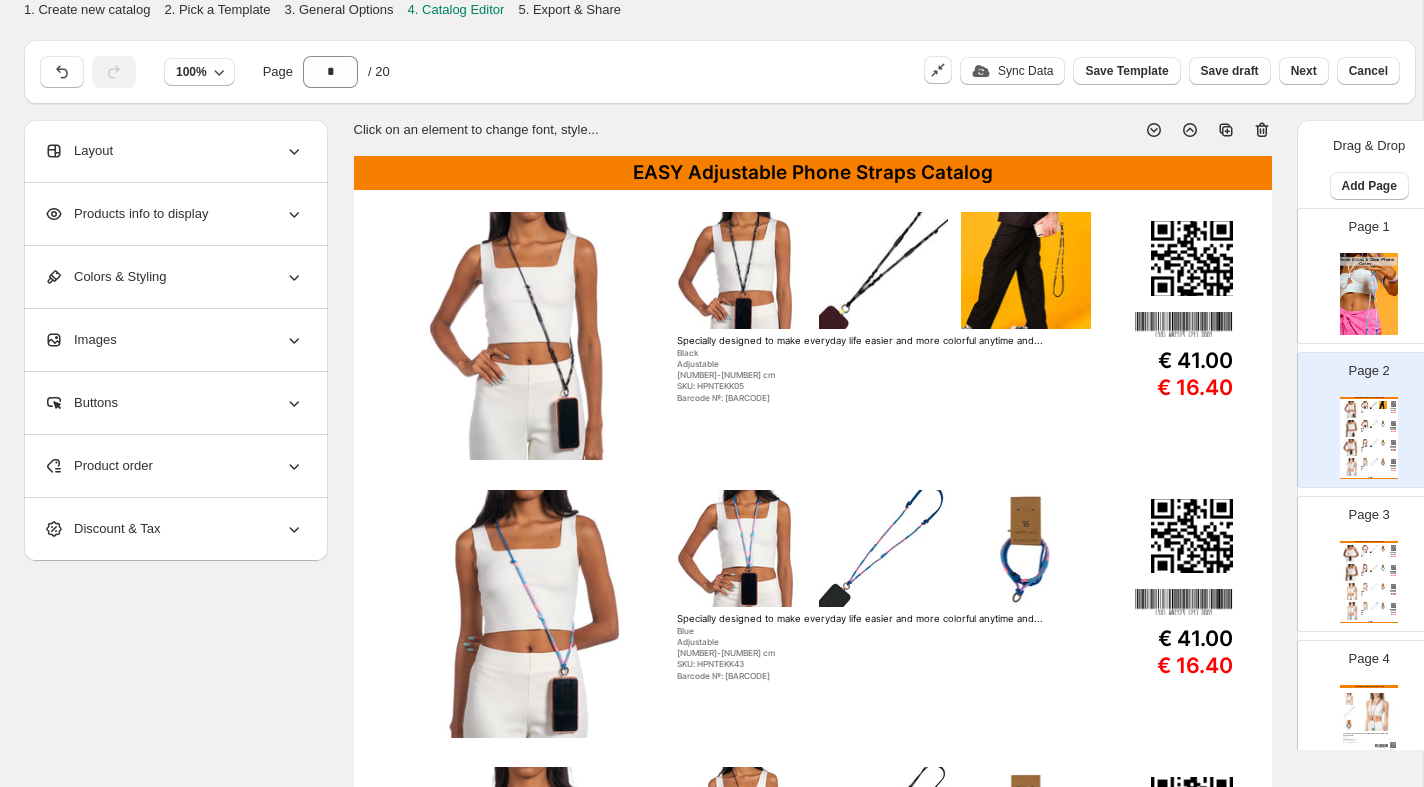click on "Colors & Styling" at bounding box center (174, 277) 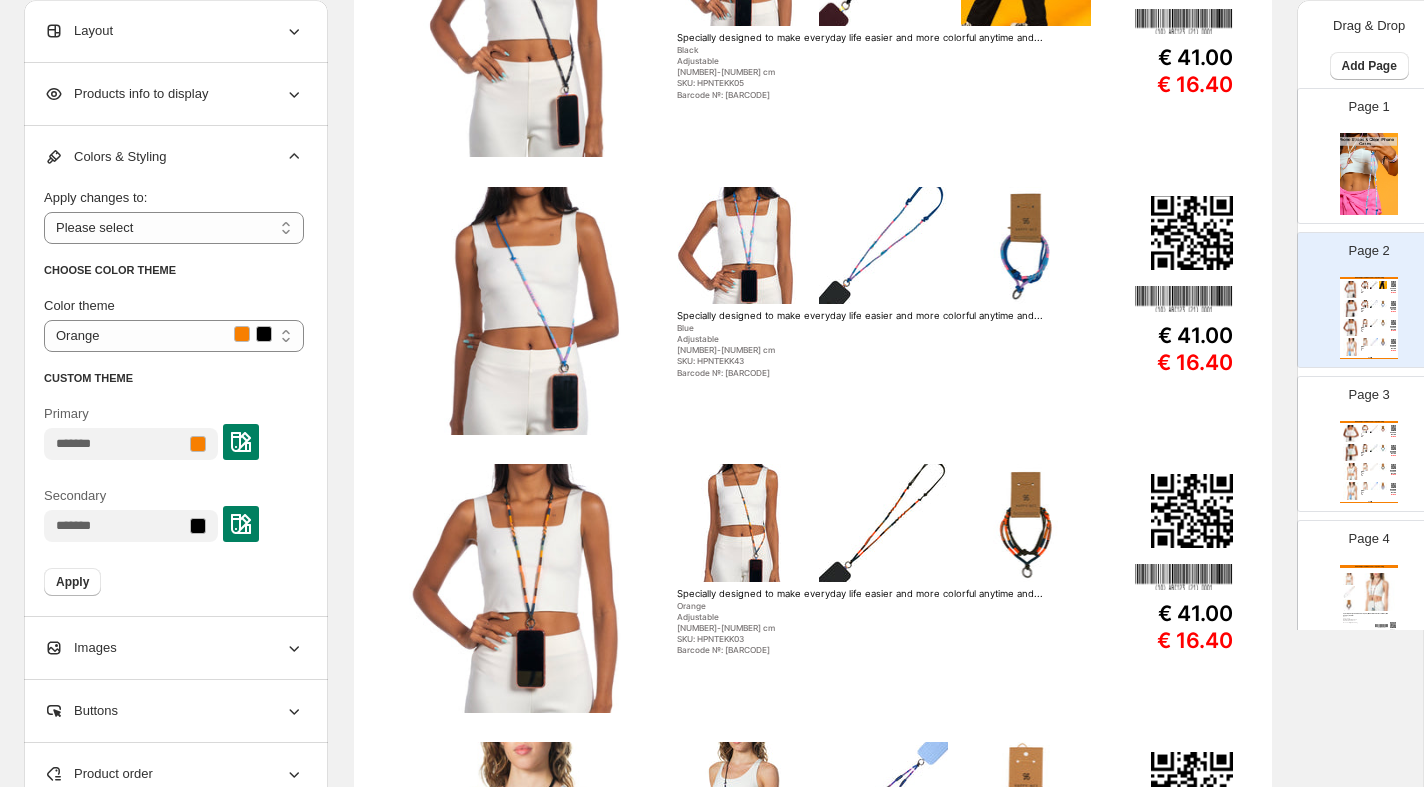 scroll, scrollTop: 0, scrollLeft: 0, axis: both 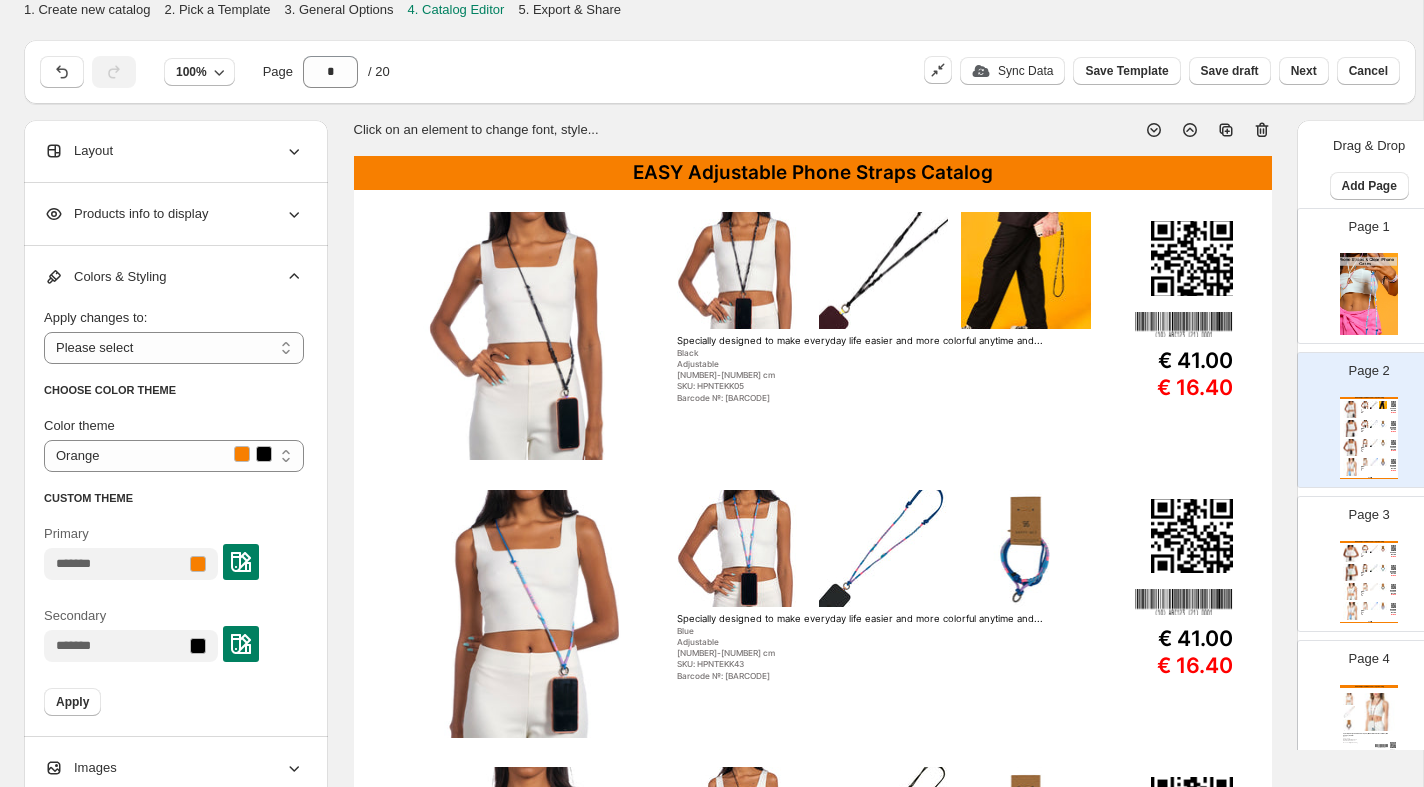 click at bounding box center (1365, 568) 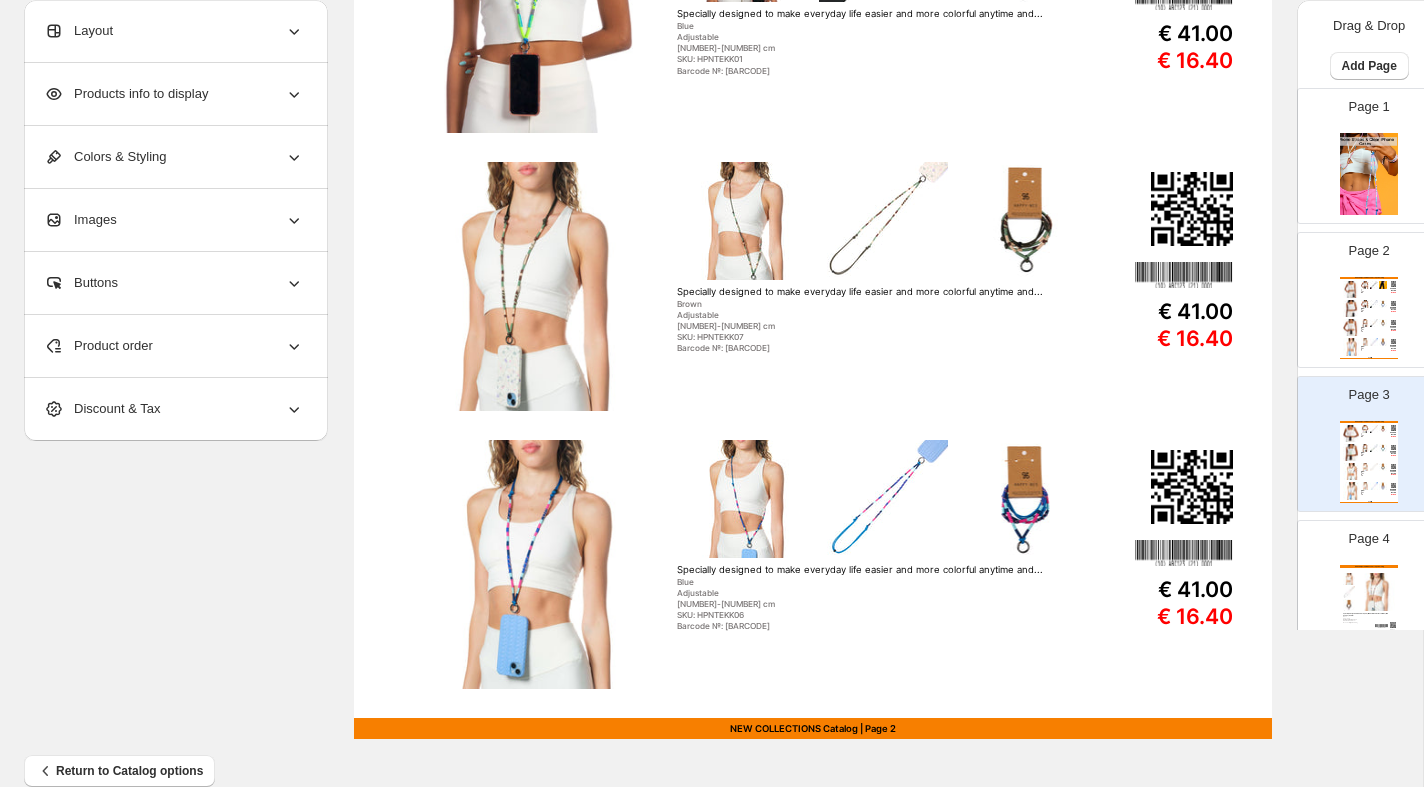 scroll, scrollTop: 638, scrollLeft: 0, axis: vertical 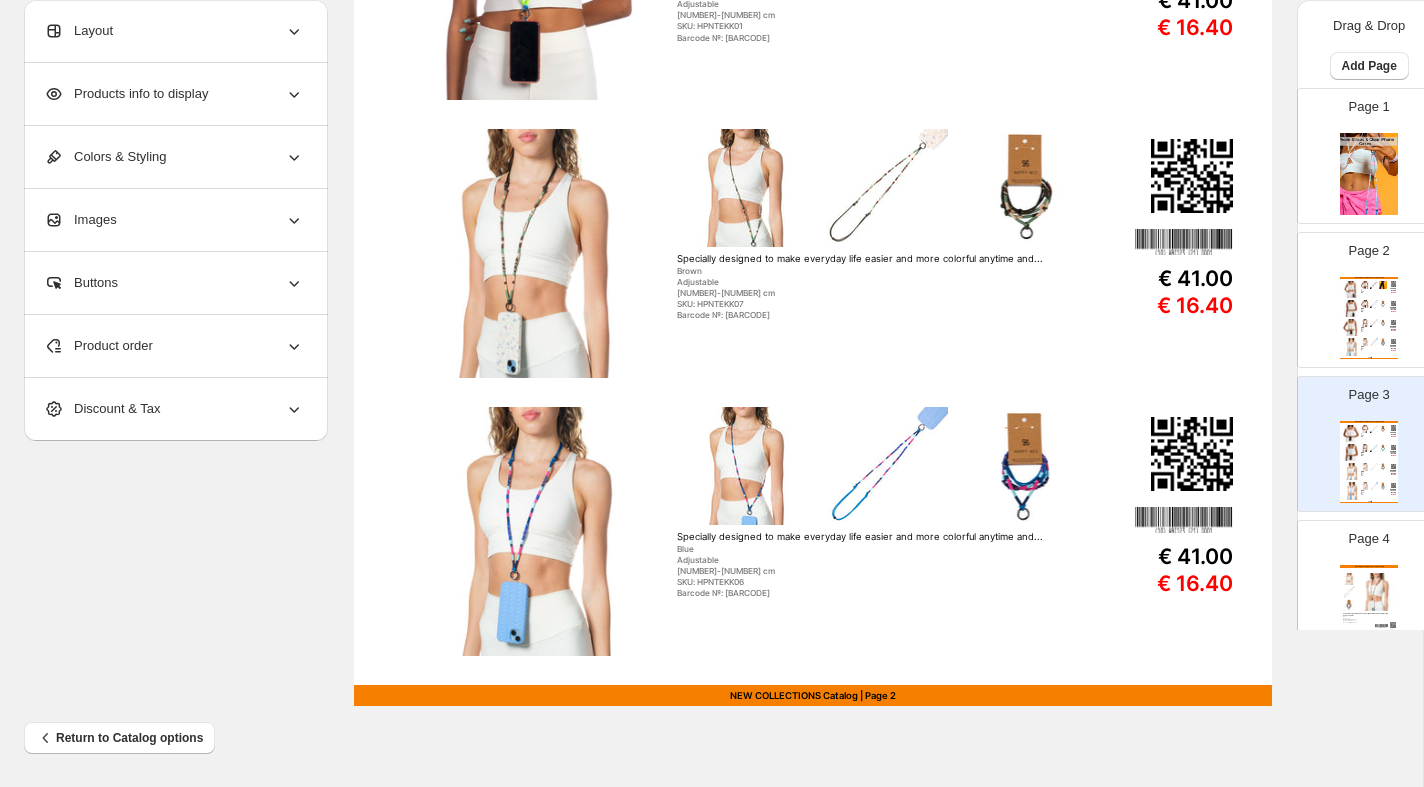click on "Page 4 EASY Adjustable Phone Straps Catalog
Specially designed to make everyday life easier and more colorful anytime and anywhere:... Green Adjustable 95-120 cm SKU:  HPNTEKK10 Barcode №:  0722227416234 € 41.00 € 16.40 NEW COLLECTIONS Catalog | Page undefined" at bounding box center (1361, 580) 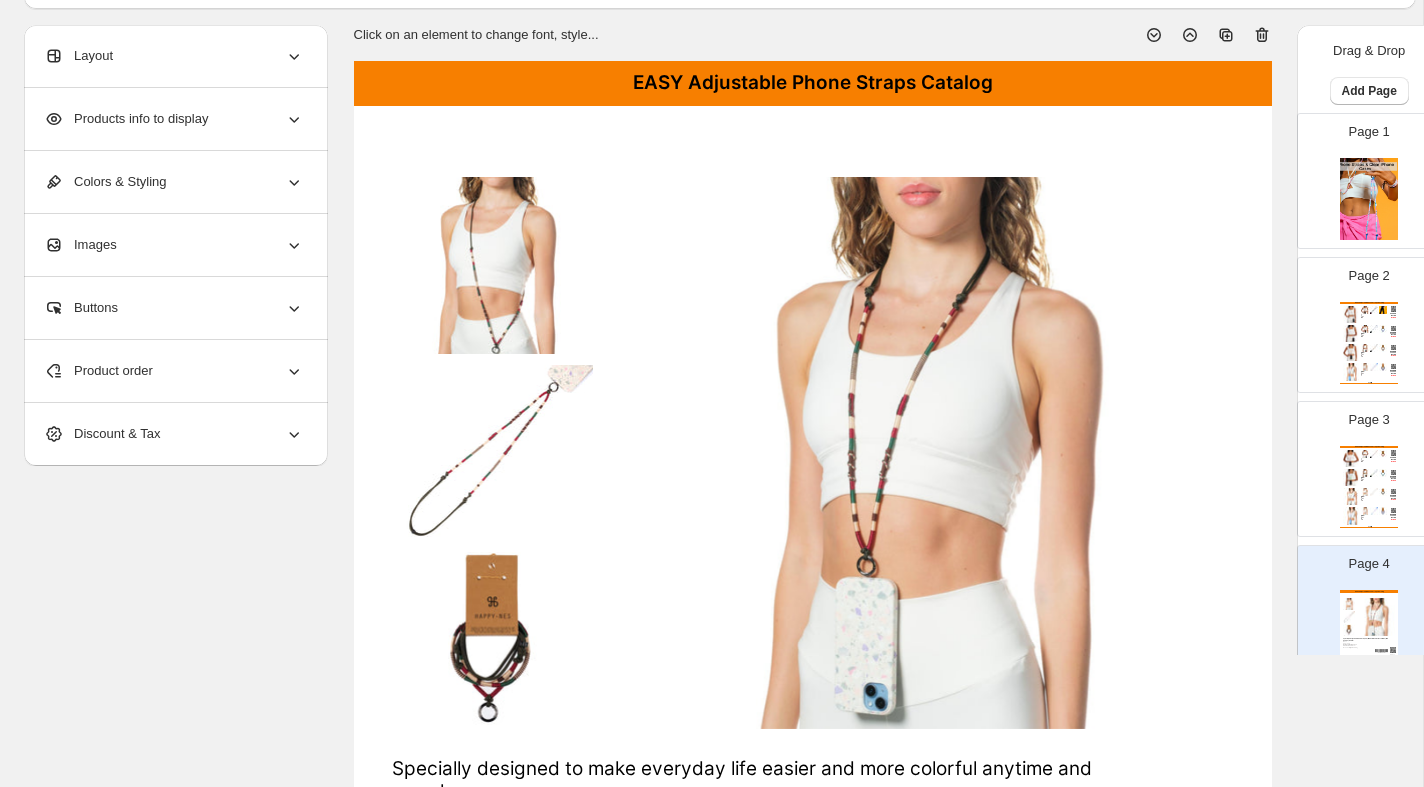 scroll, scrollTop: 35, scrollLeft: 0, axis: vertical 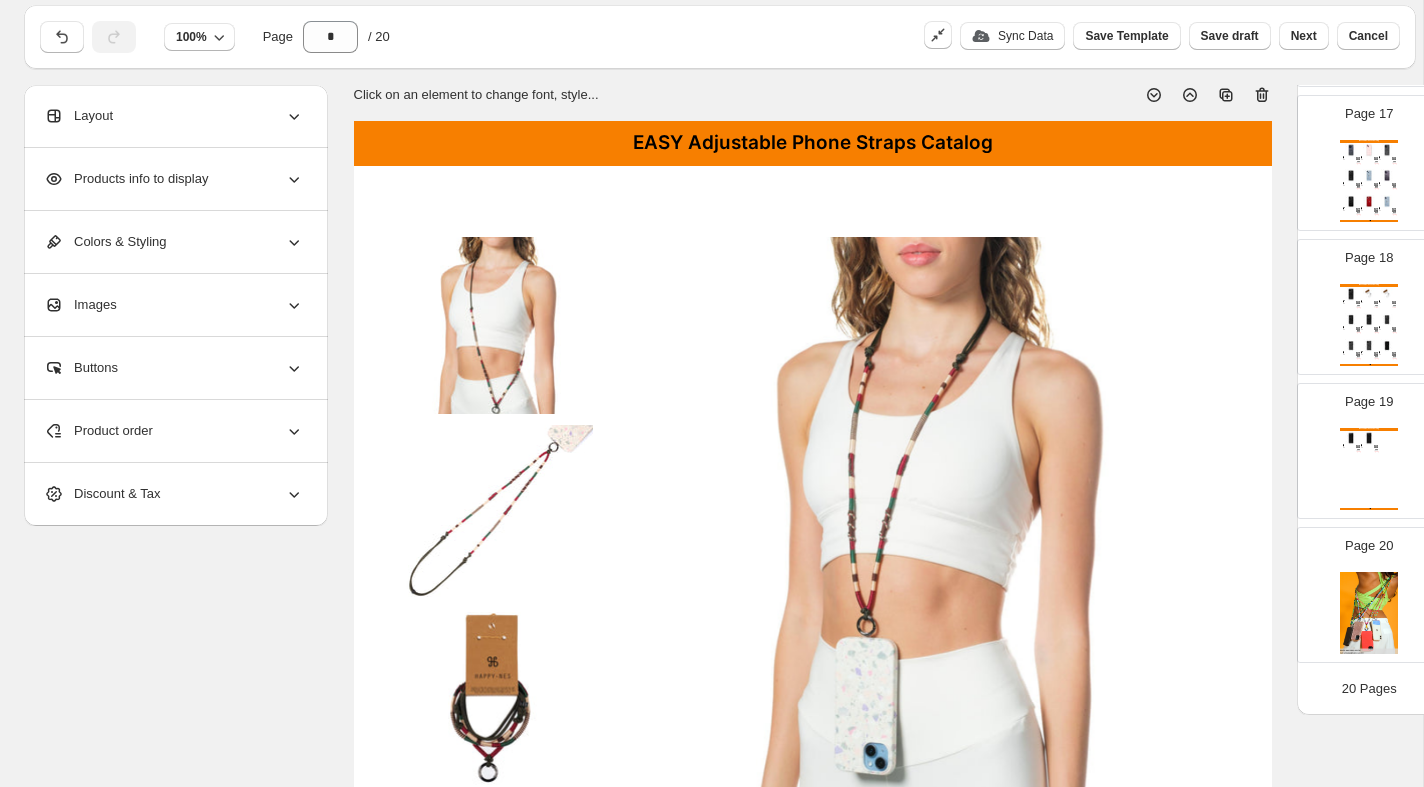 click at bounding box center [1369, 613] 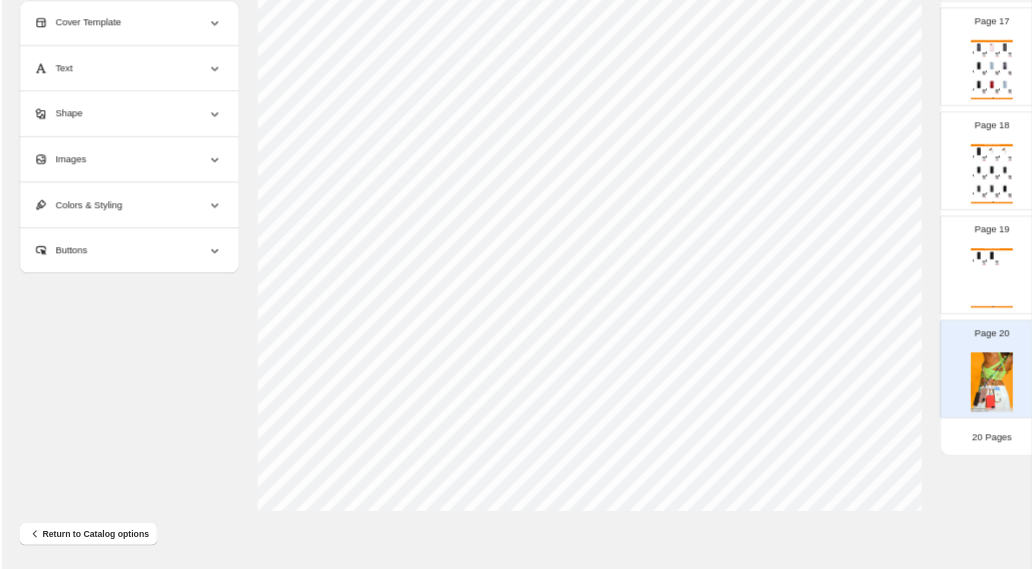 scroll, scrollTop: 0, scrollLeft: 0, axis: both 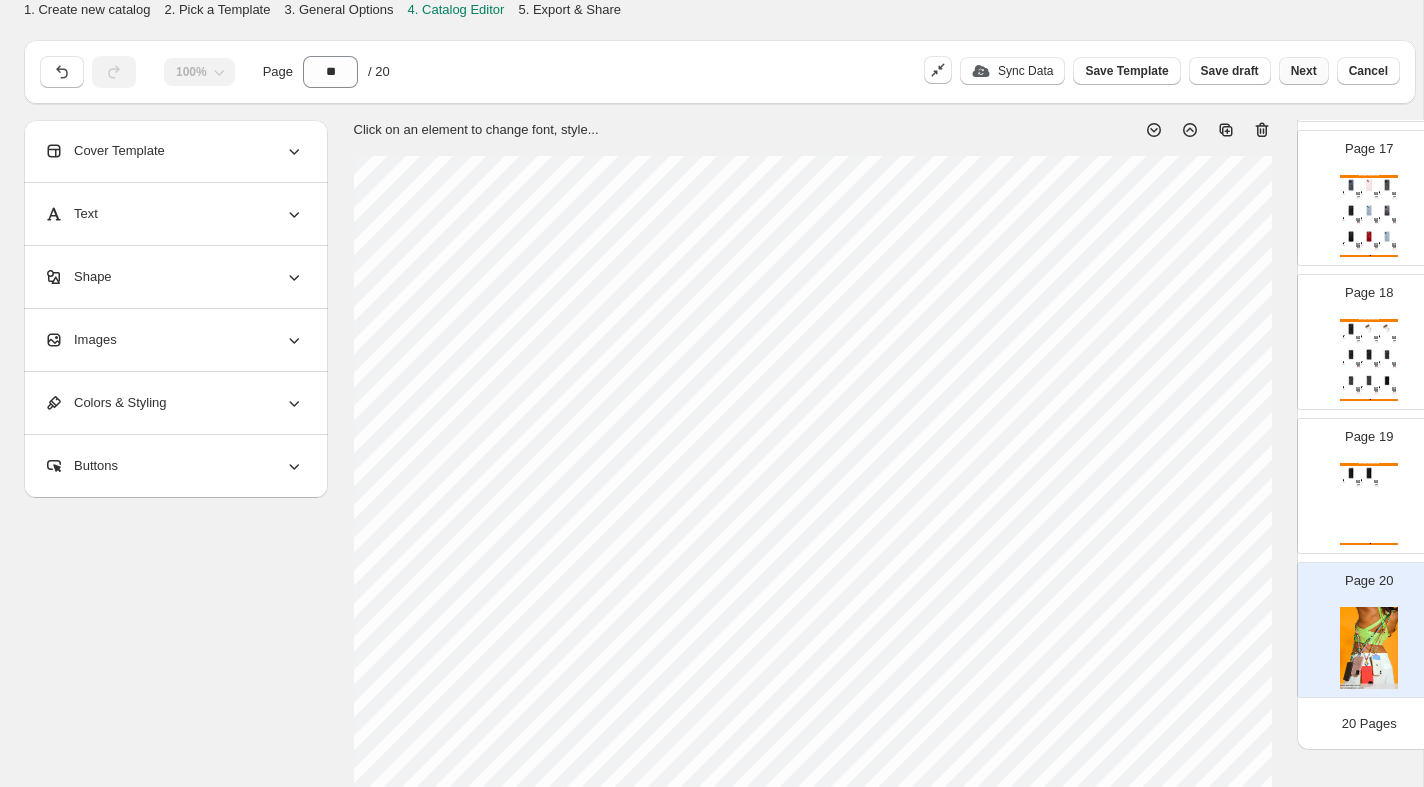 click on "Next" at bounding box center [1304, 71] 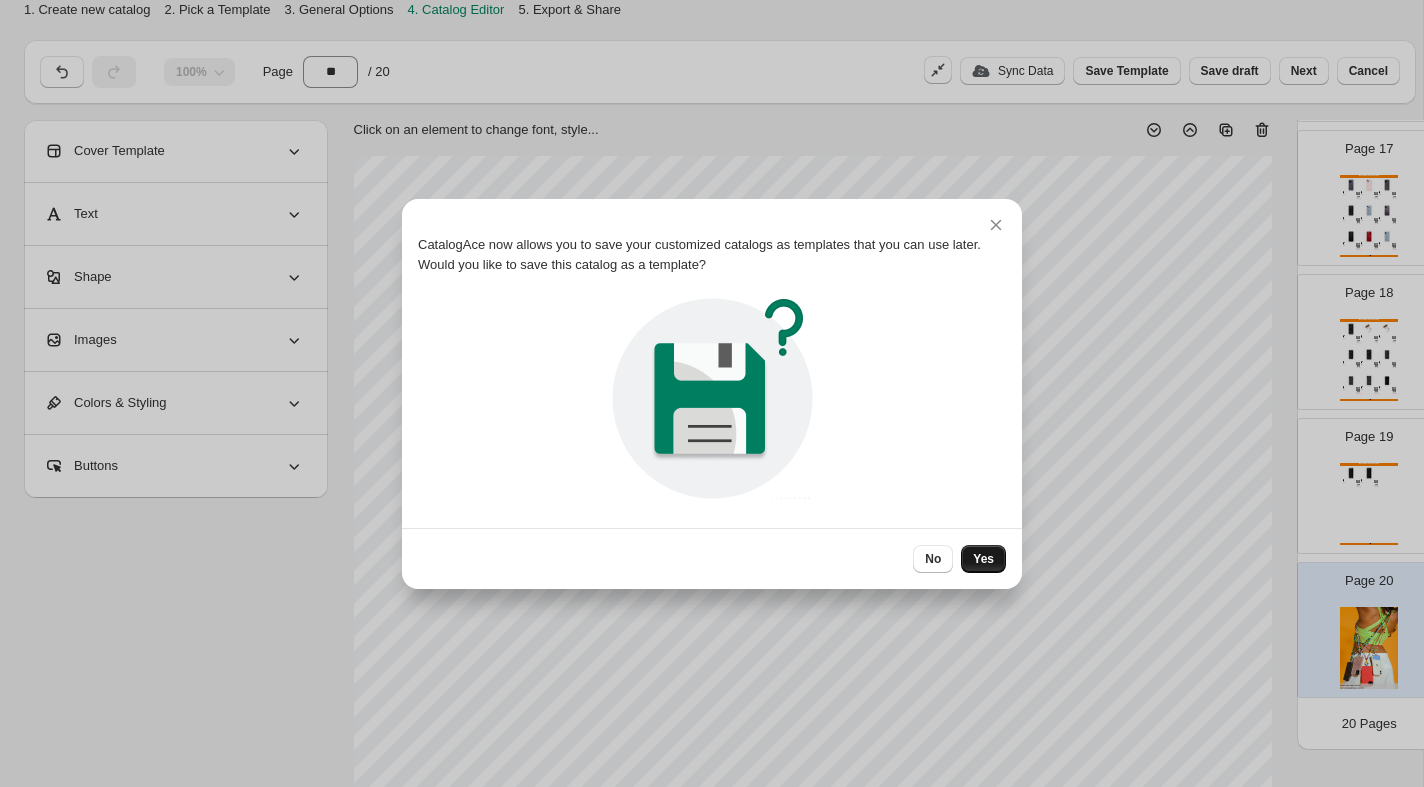 click on "Yes" at bounding box center (983, 559) 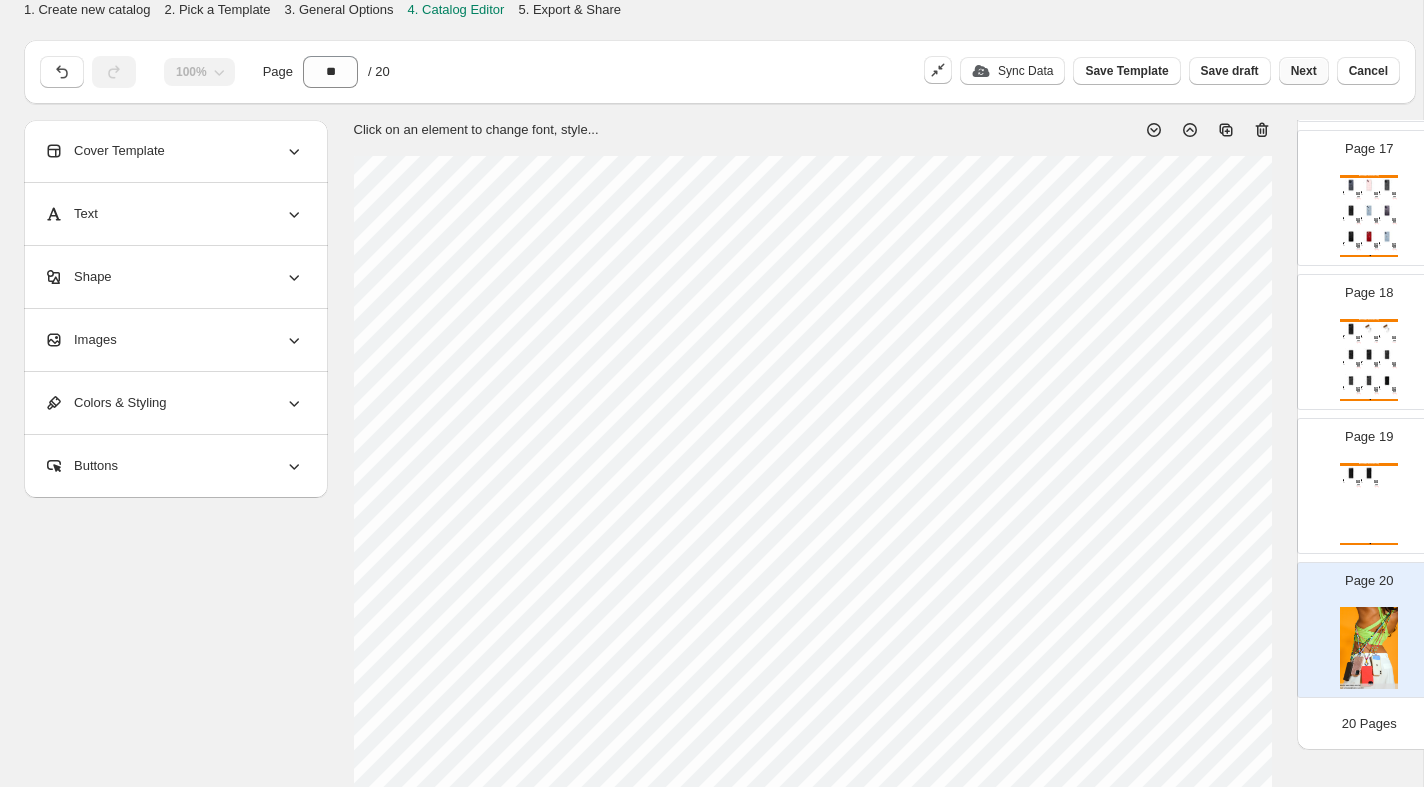 click on "Next" at bounding box center (1304, 71) 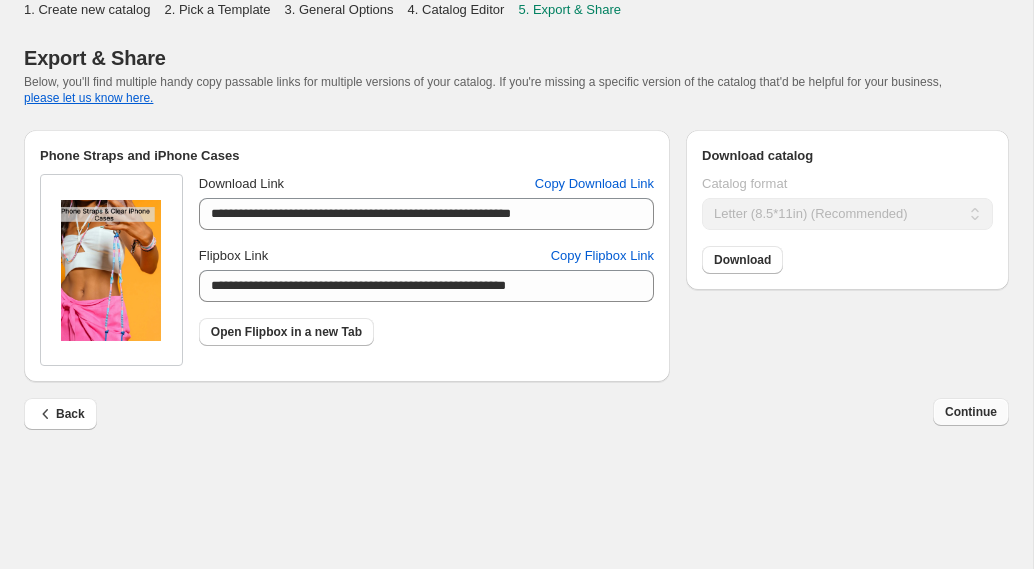 click on "Continue" at bounding box center (971, 412) 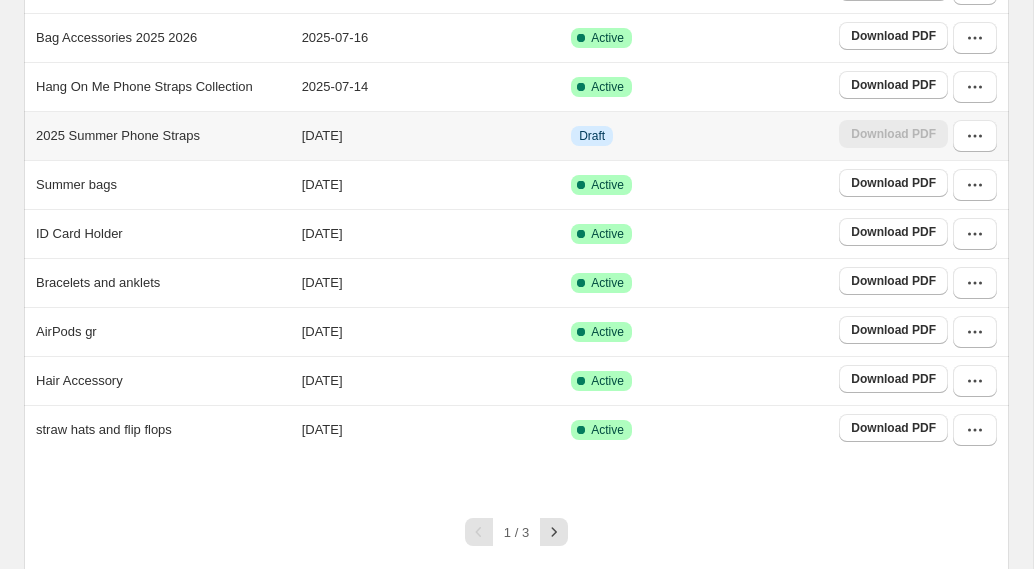 scroll, scrollTop: 262, scrollLeft: 0, axis: vertical 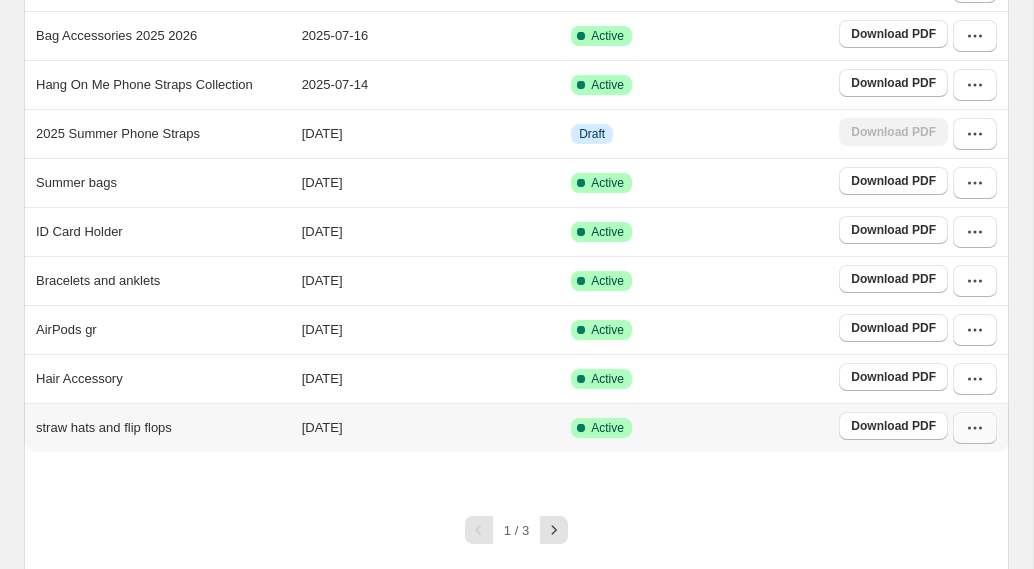 click 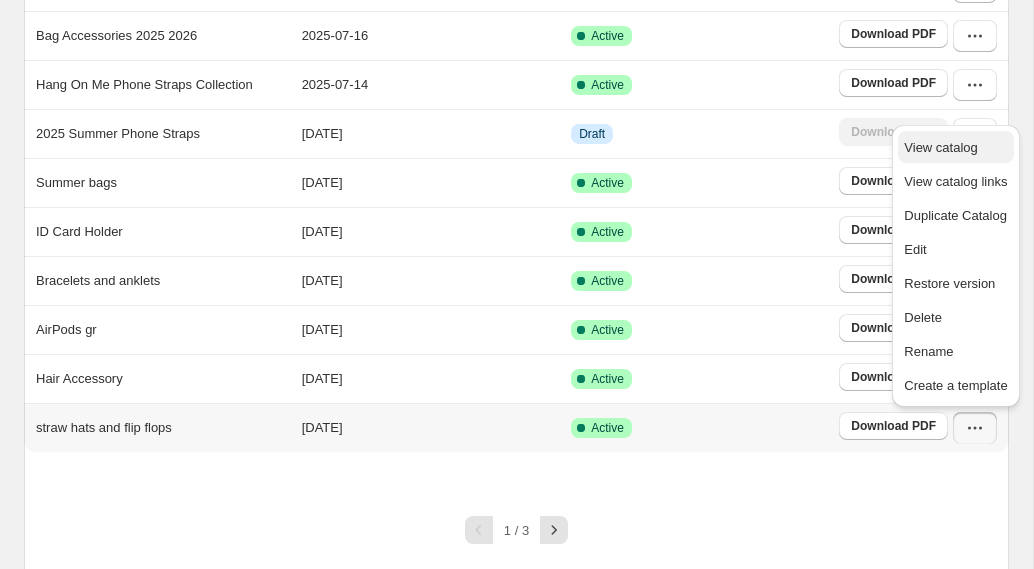 click on "View catalog" at bounding box center [940, 147] 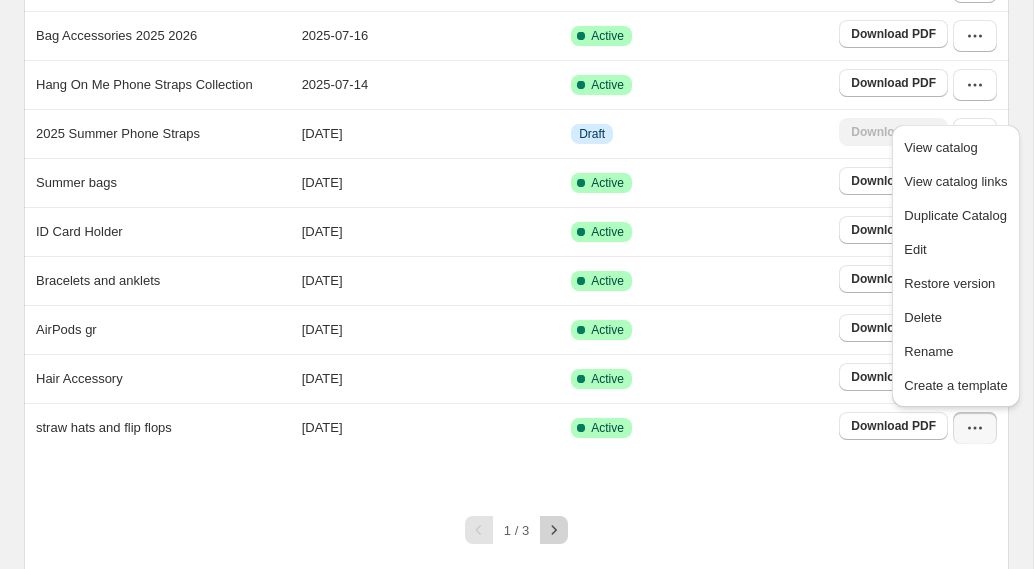 click 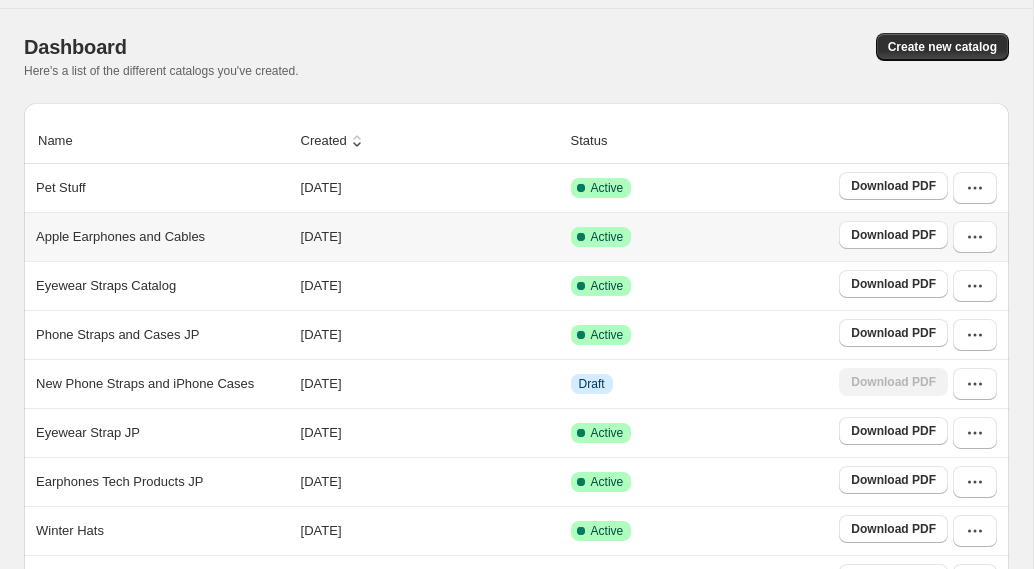 scroll, scrollTop: 109, scrollLeft: 0, axis: vertical 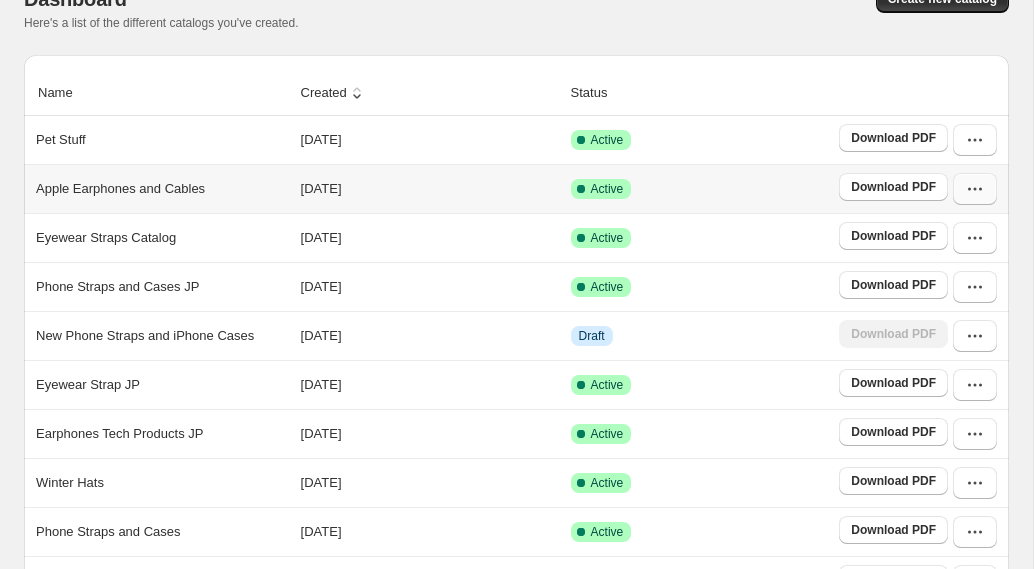 click 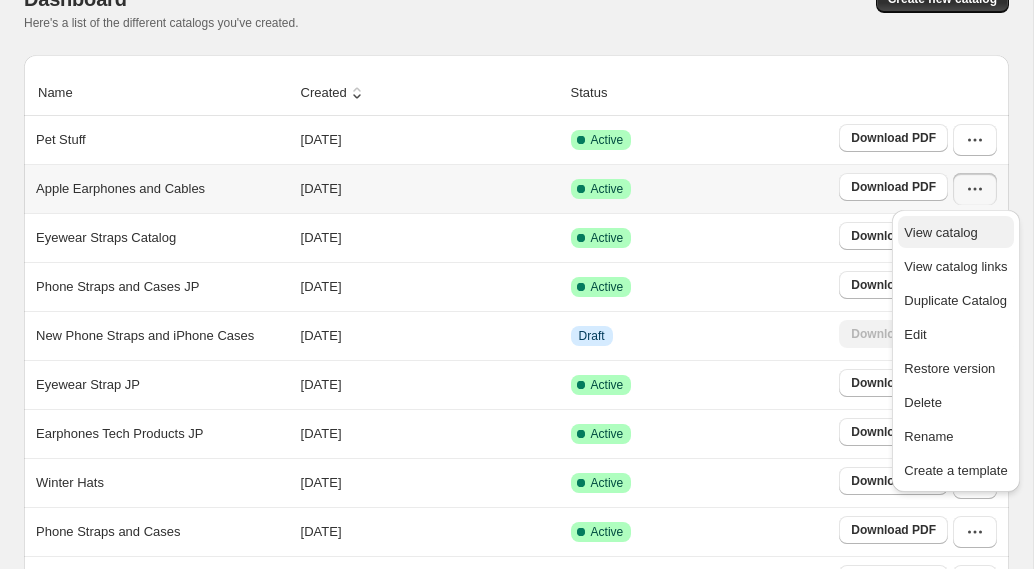 click on "View catalog" at bounding box center [940, 232] 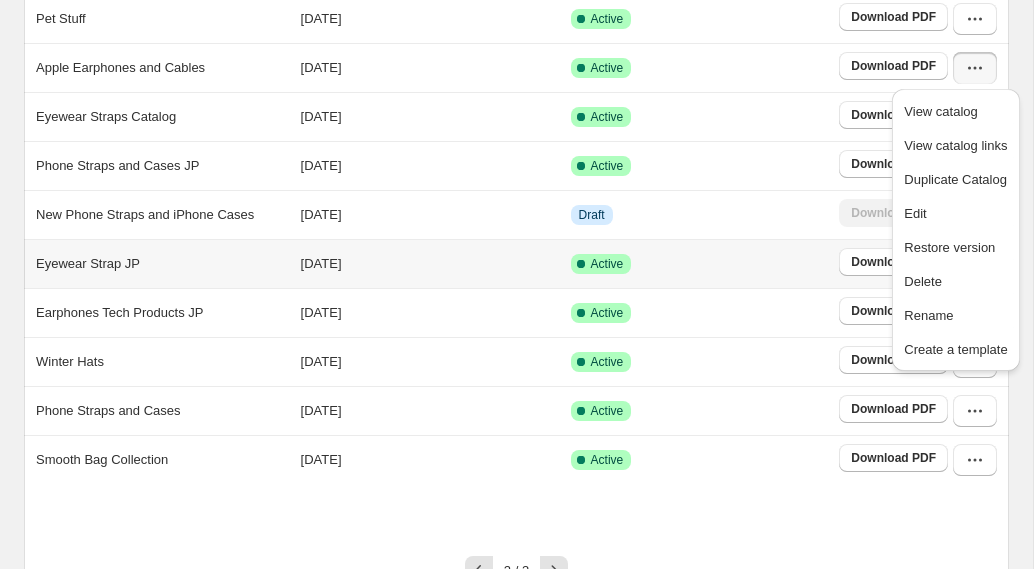 scroll, scrollTop: 234, scrollLeft: 0, axis: vertical 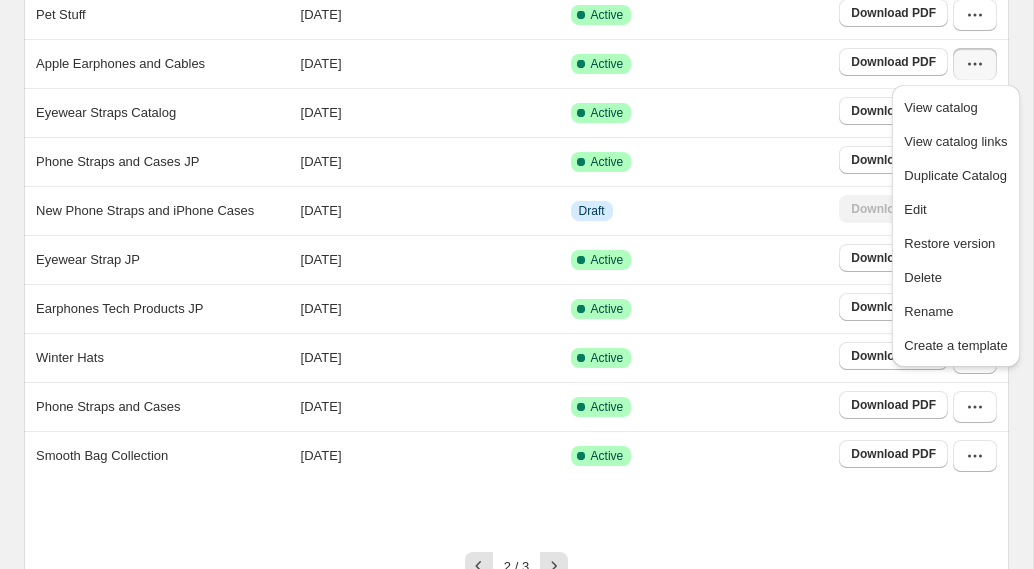 click on "Name Created Status Pet Stuff 2023-11-10 Active Download PDF Apple Earphones and Cables 2023-11-10 Active Download PDF Eyewear Straps Catalog 2023-11-10 Active Download PDF Phone Straps and Cases JP 2023-11-09 Active Download PDF New Phone Straps and iPhone Cases 2023-11-08 Draft Download PDF Eyewear Strap JP 2023-11-08 Active Download PDF Earphones Tech Products JP 2023-11-08 Active Download PDF Winter Hats 2023-11-08 Active Download PDF Phone Straps and Cases 2023-11-08 Active Download PDF Smooth Bag Collection 2023-11-08 Active Download PDF" at bounding box center [516, 241] 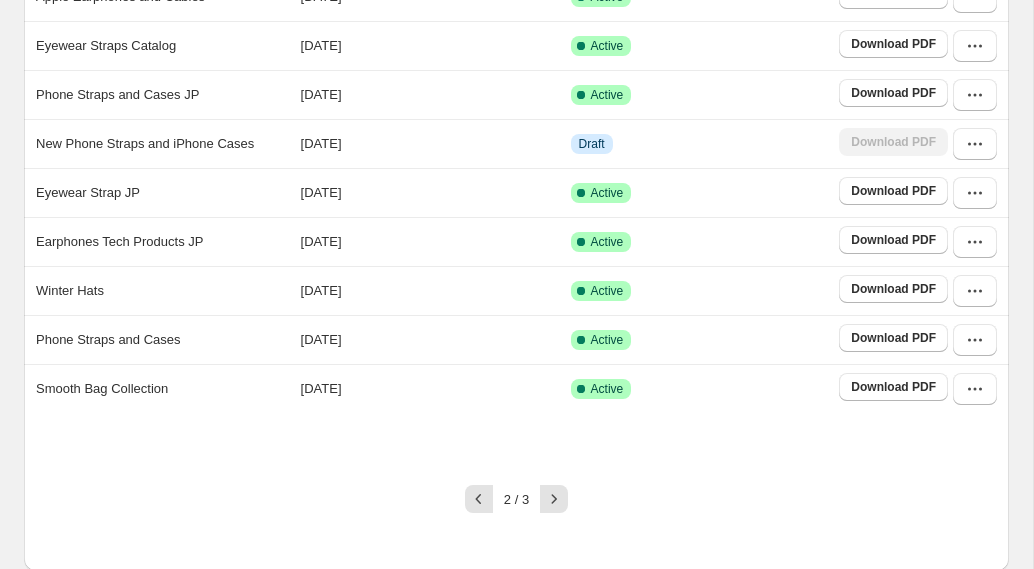scroll, scrollTop: 302, scrollLeft: 0, axis: vertical 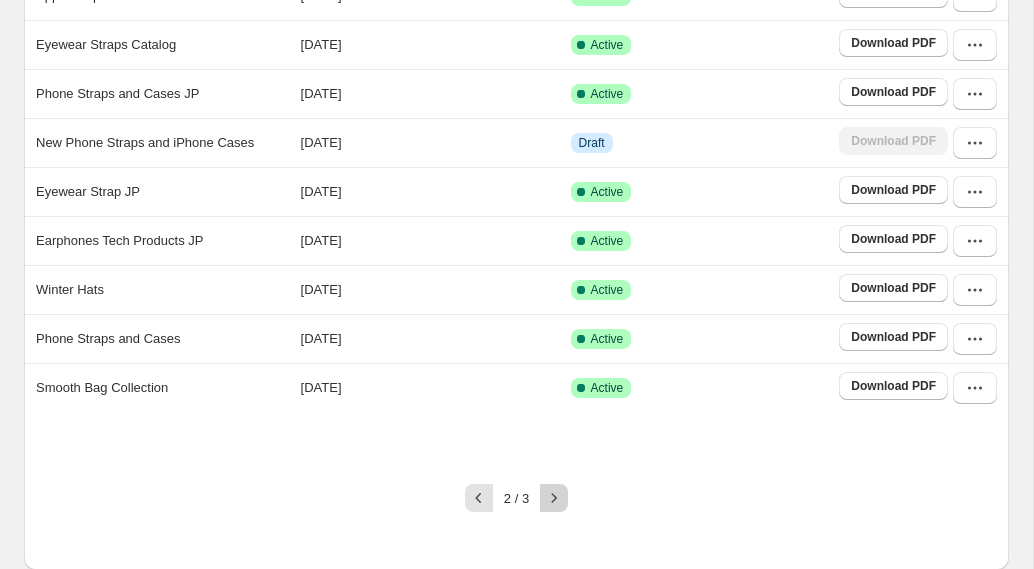 click 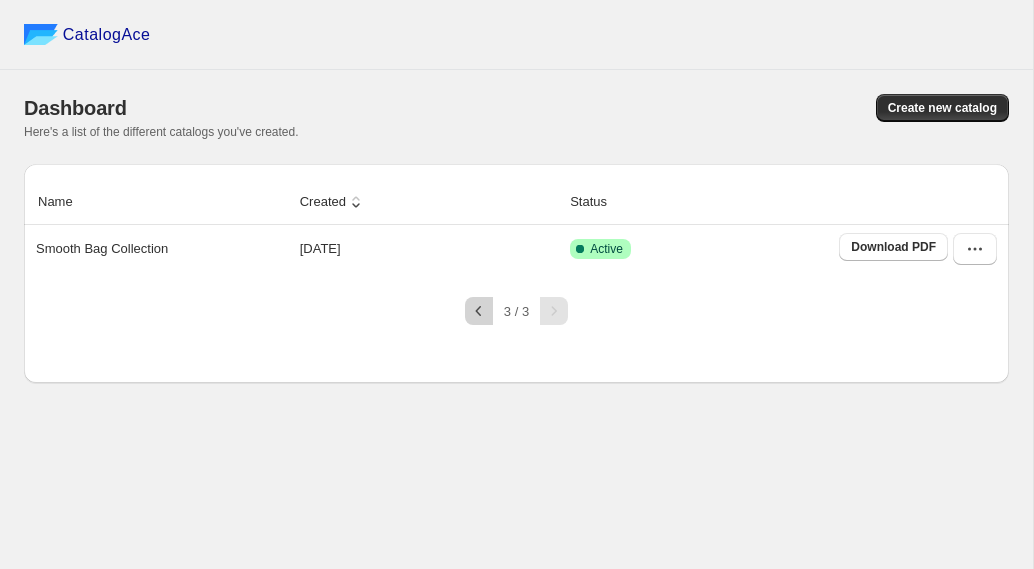 click 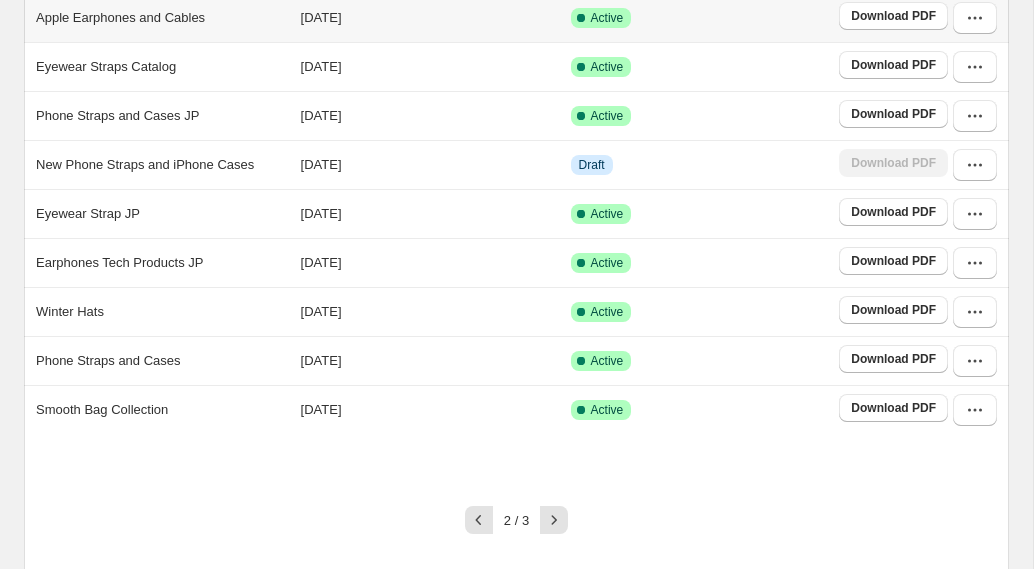 scroll, scrollTop: 281, scrollLeft: 0, axis: vertical 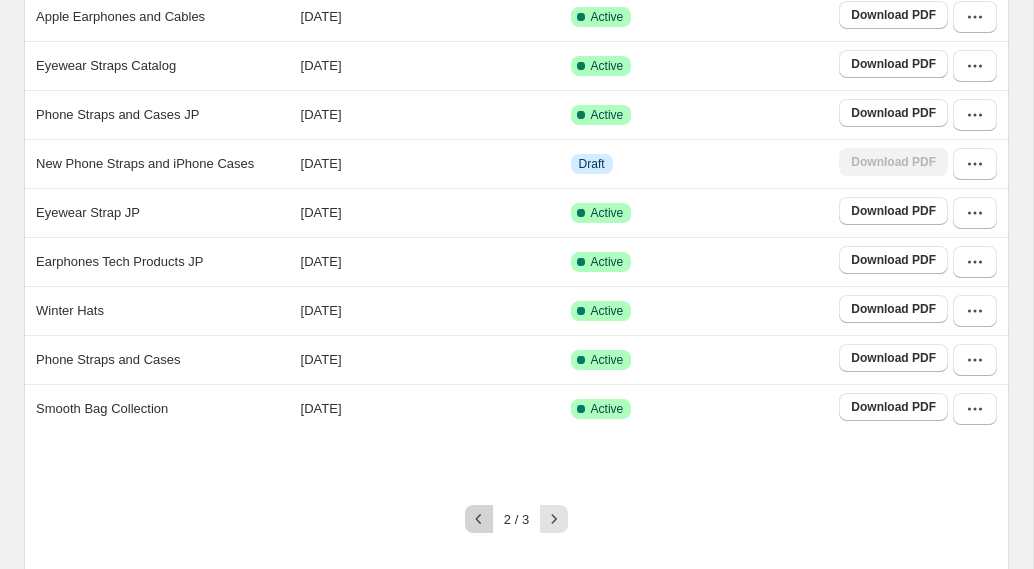 click 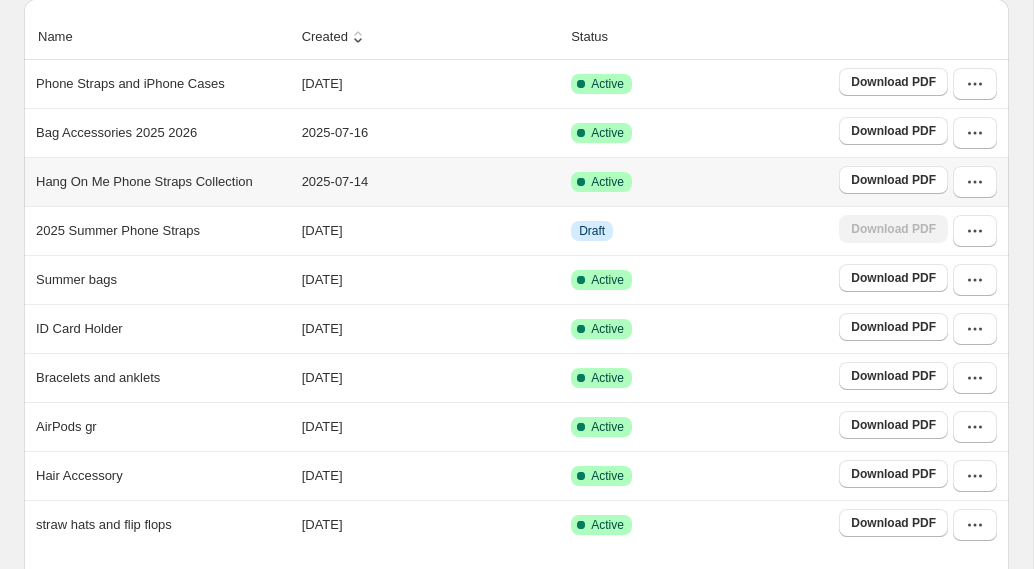 scroll, scrollTop: 294, scrollLeft: 0, axis: vertical 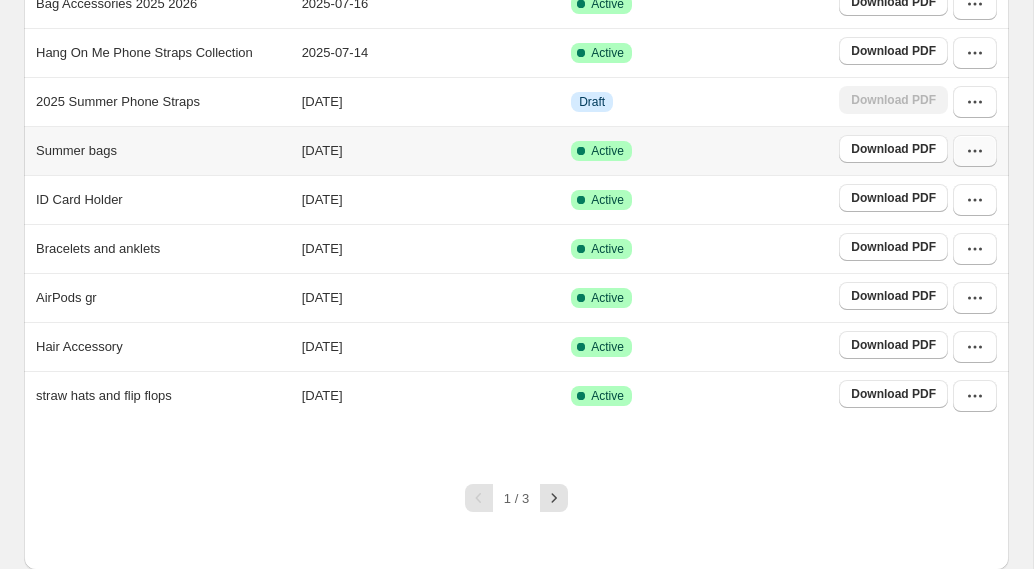 click 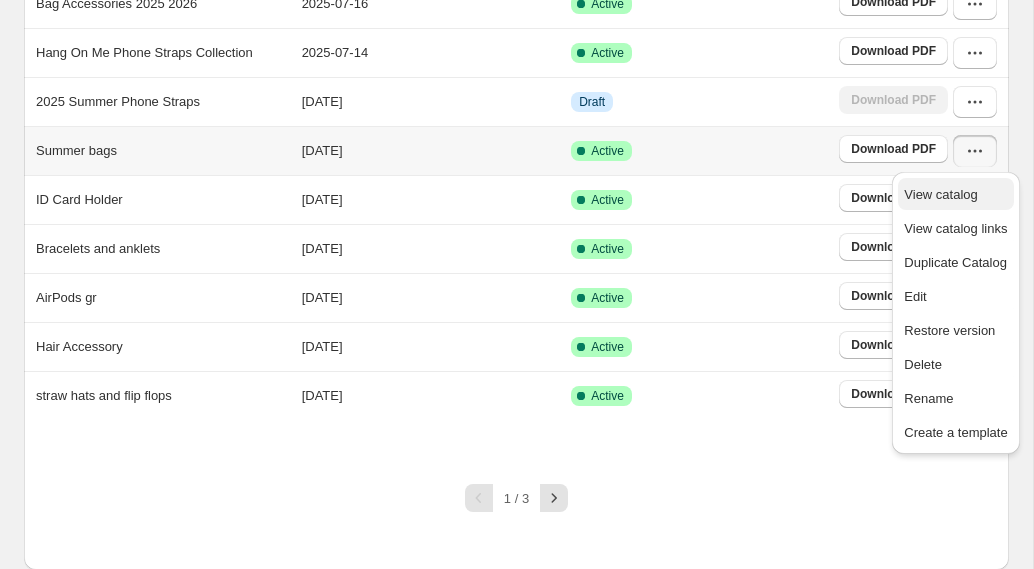 click on "View catalog" at bounding box center [940, 194] 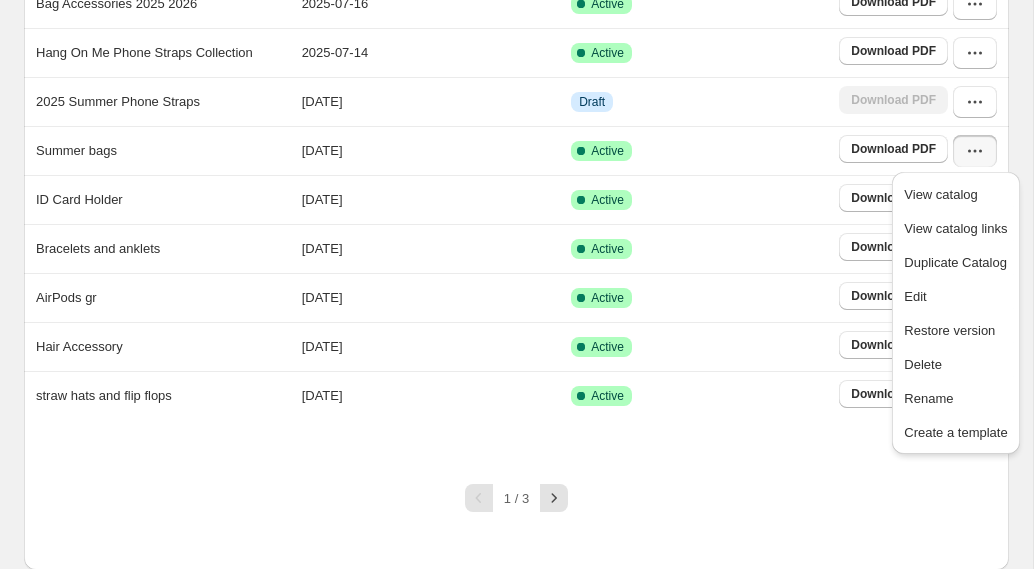 click on "Name Created Status Phone Straps and iPhone Cases 2025-08-01 Active Download PDF Bag Accessories 2025 2026 2025-07-16 Active Download PDF Hang On Me Phone Straps Collection 2025-07-14 Active Download PDF 2025 Summer Phone Straps 2025-05-26 Draft Download PDF Summer bags 2024-06-05 Active Download PDF ID Card Holder 2024-05-14 Active Download PDF Bracelets and anklets 2024-05-14 Active Download PDF AirPods gr 2024-02-21 Active Download PDF Hair Accessory 2024-02-21 Active Download PDF straw hats and flip flops 2024-02-15 Active Download PDF 1 / 3" at bounding box center (516, 220) 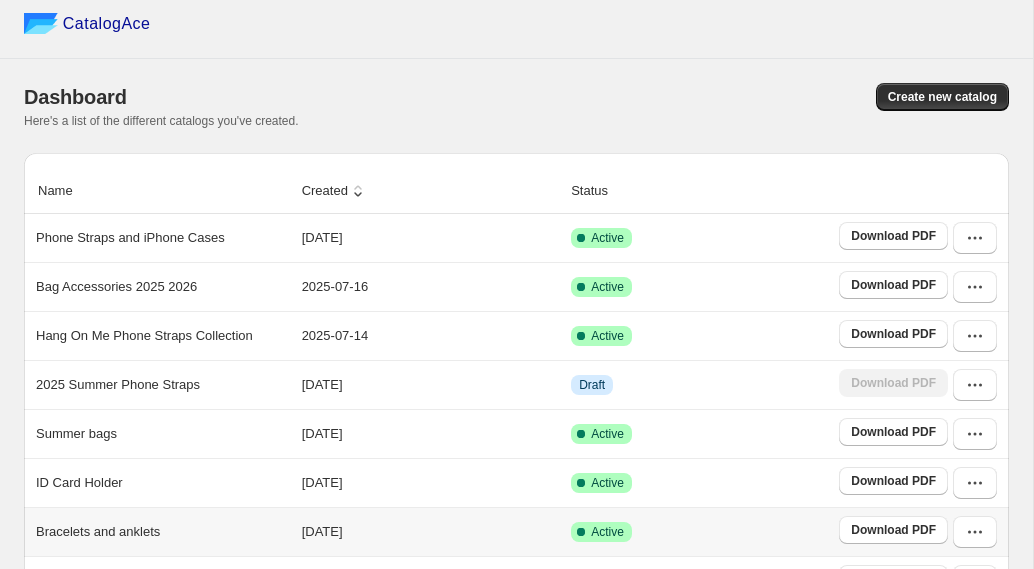 scroll, scrollTop: 0, scrollLeft: 0, axis: both 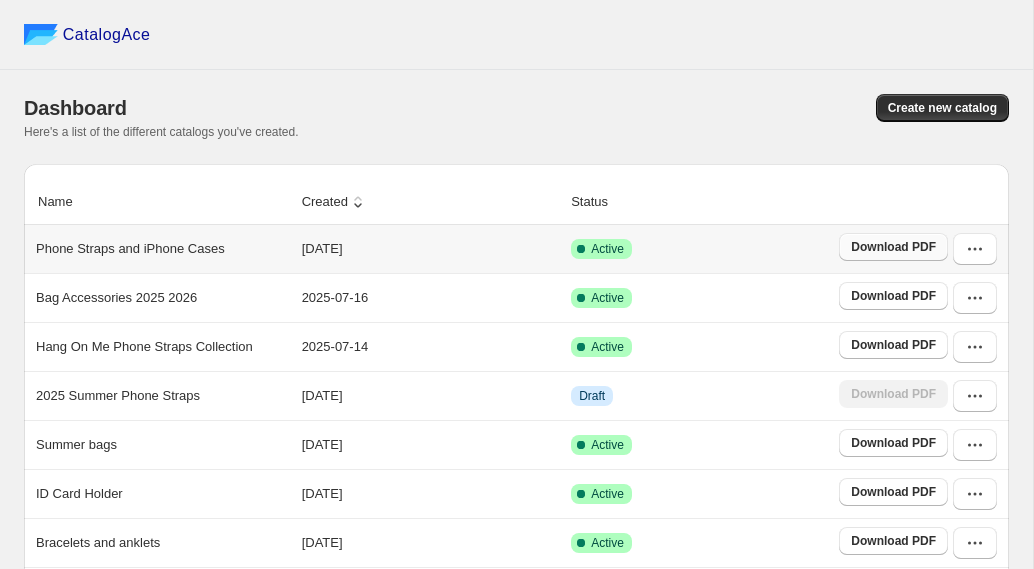 click on "Download PDF" at bounding box center (893, 247) 